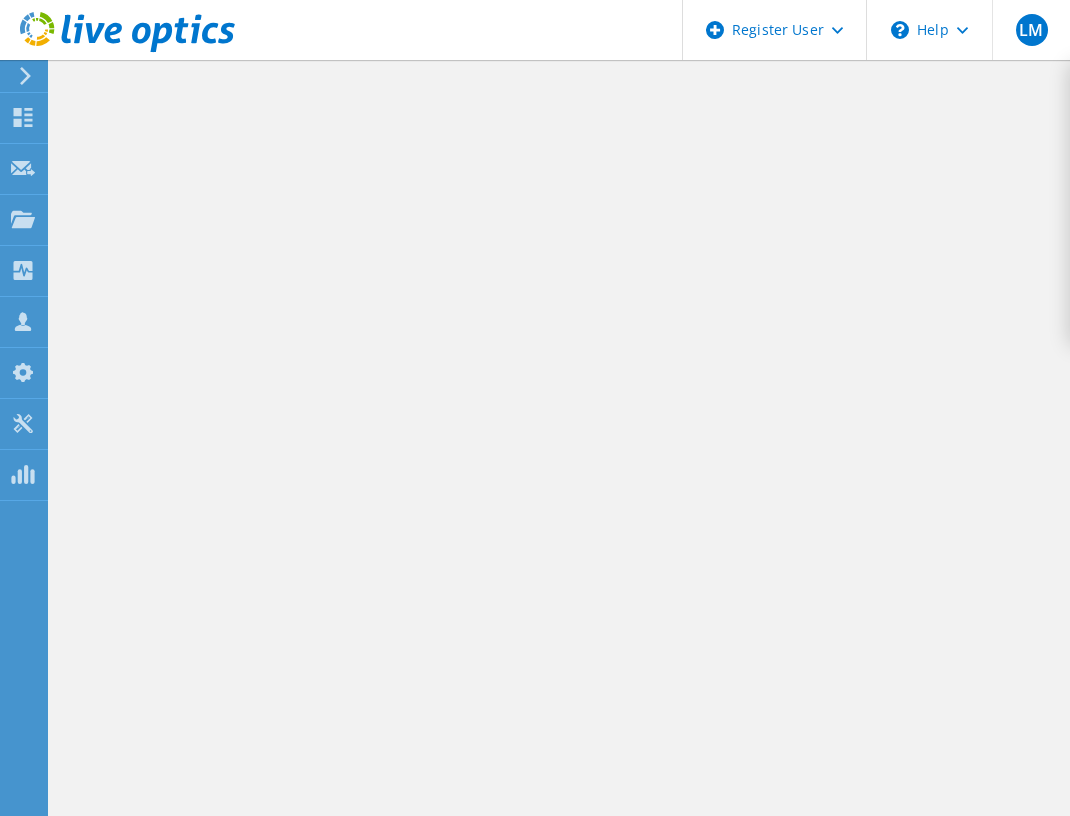 scroll, scrollTop: 0, scrollLeft: 0, axis: both 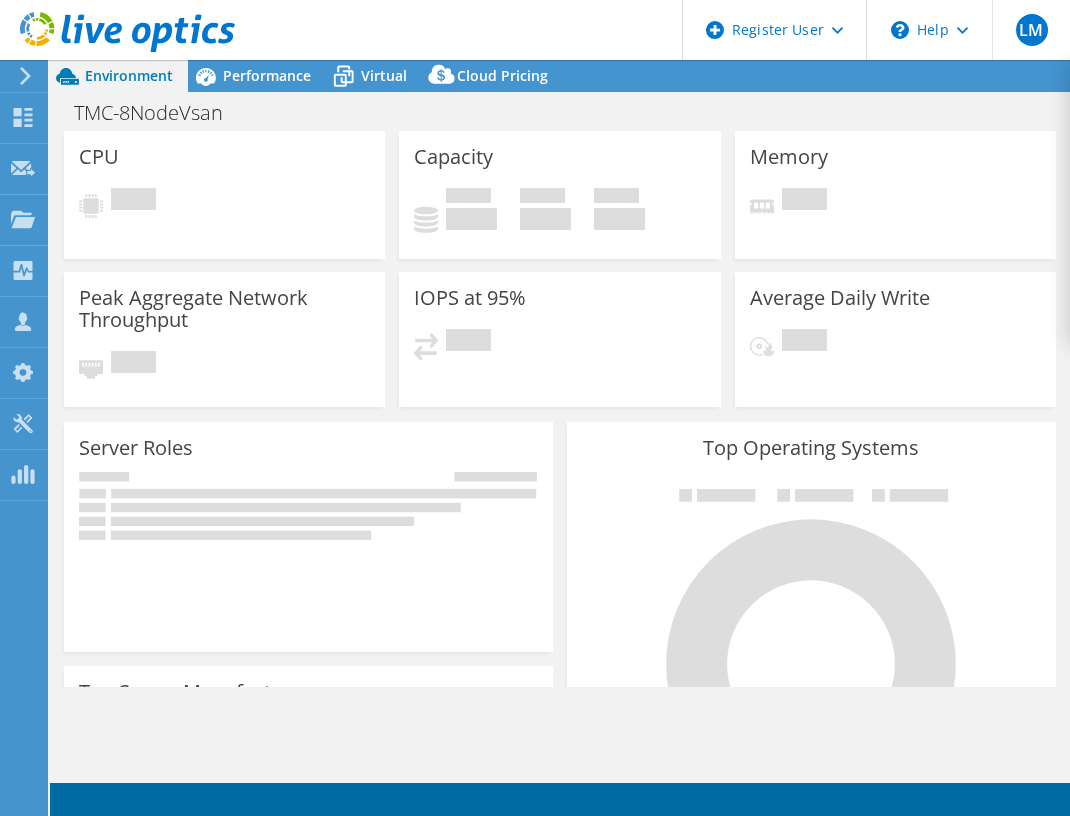 select on "USD" 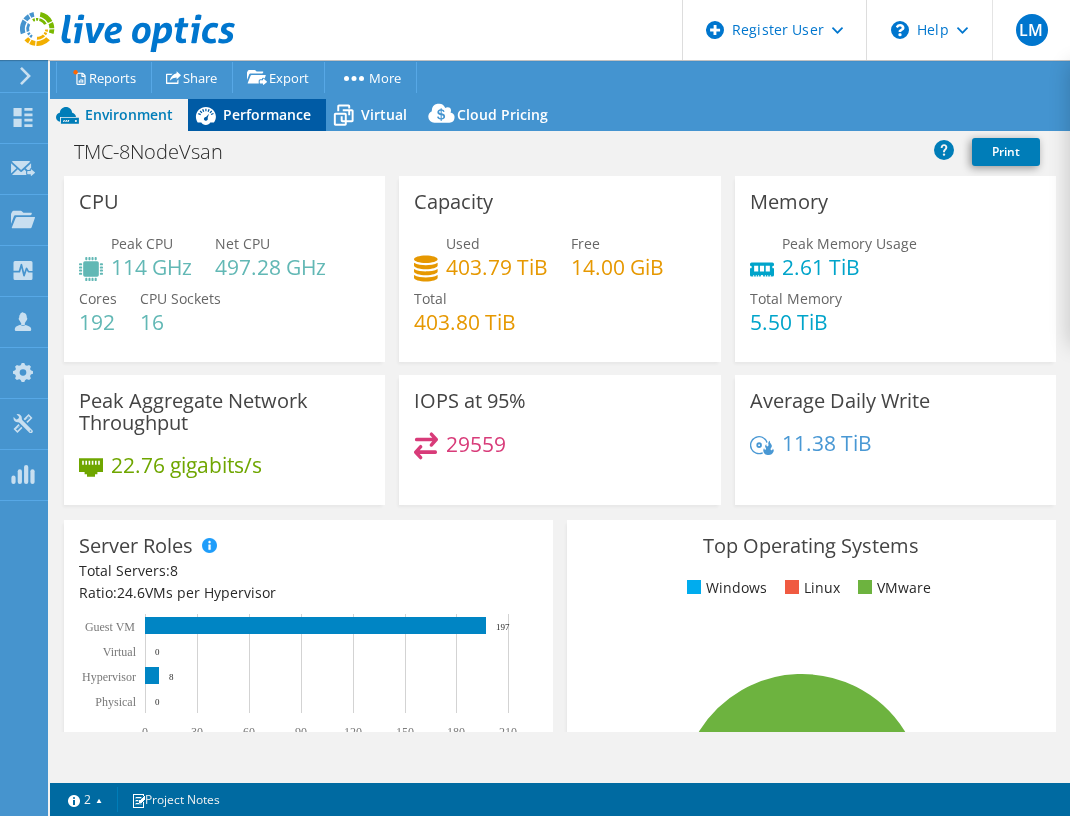 click on "Performance" at bounding box center [267, 114] 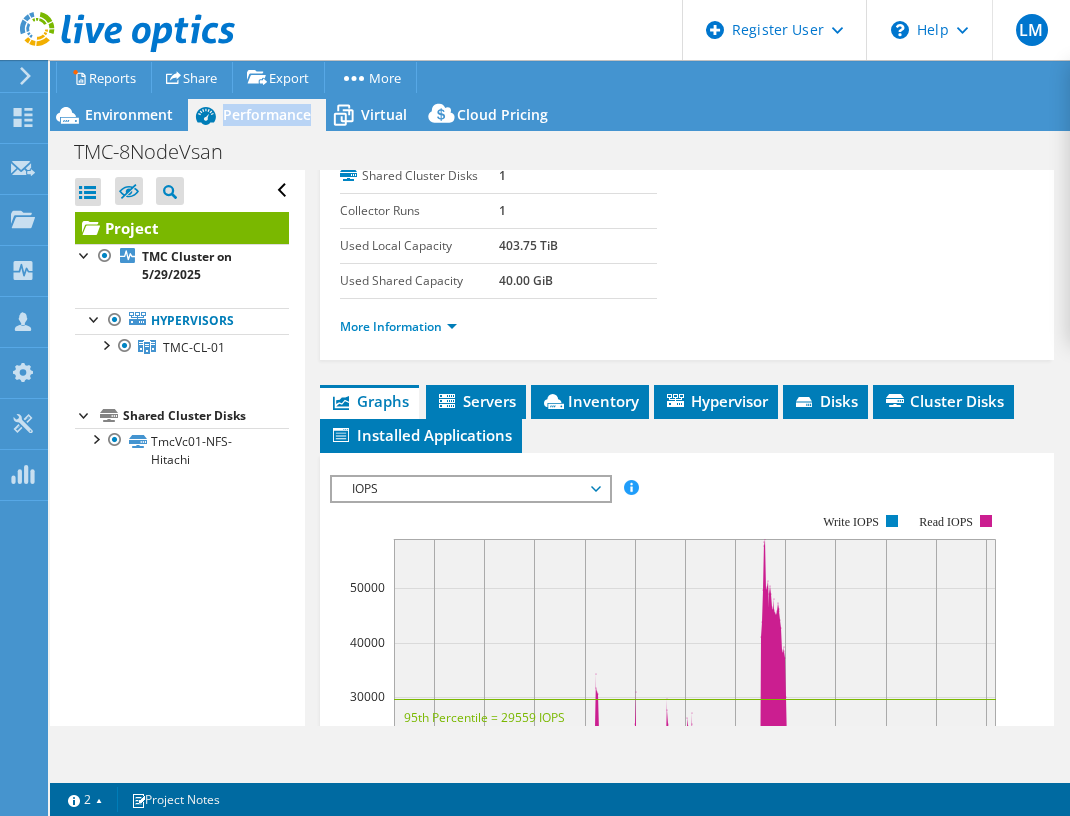 scroll, scrollTop: 333, scrollLeft: 0, axis: vertical 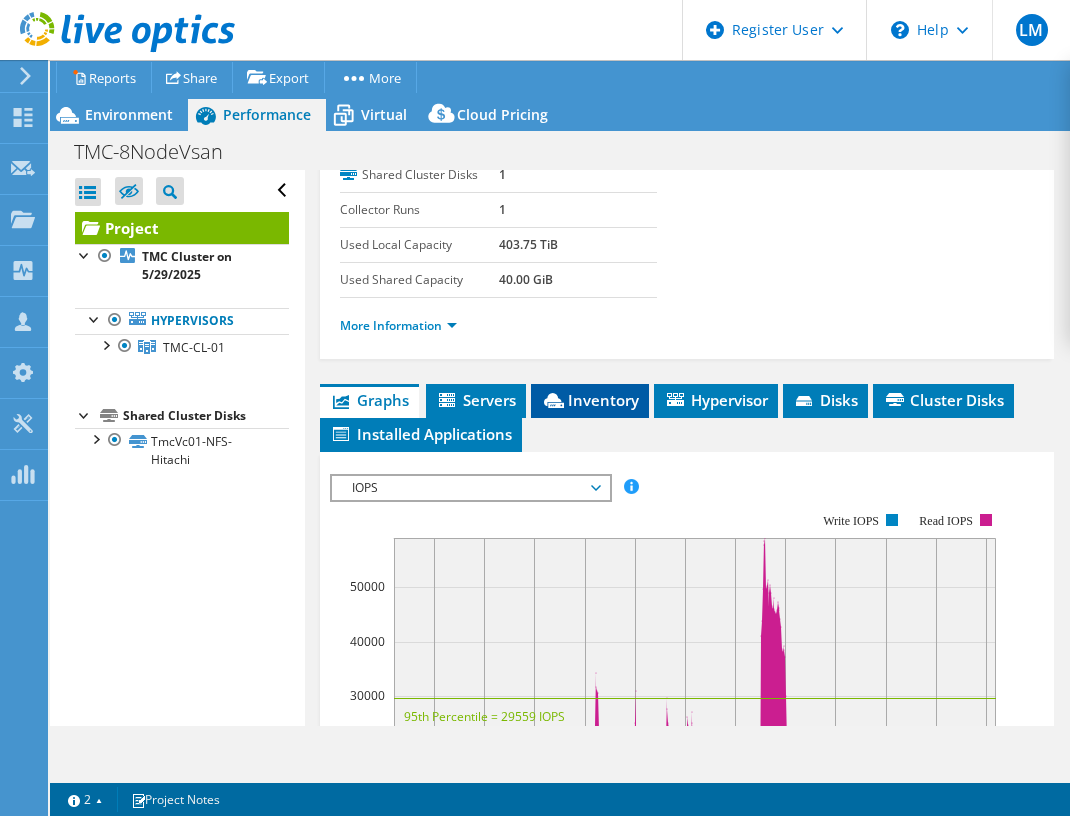 click 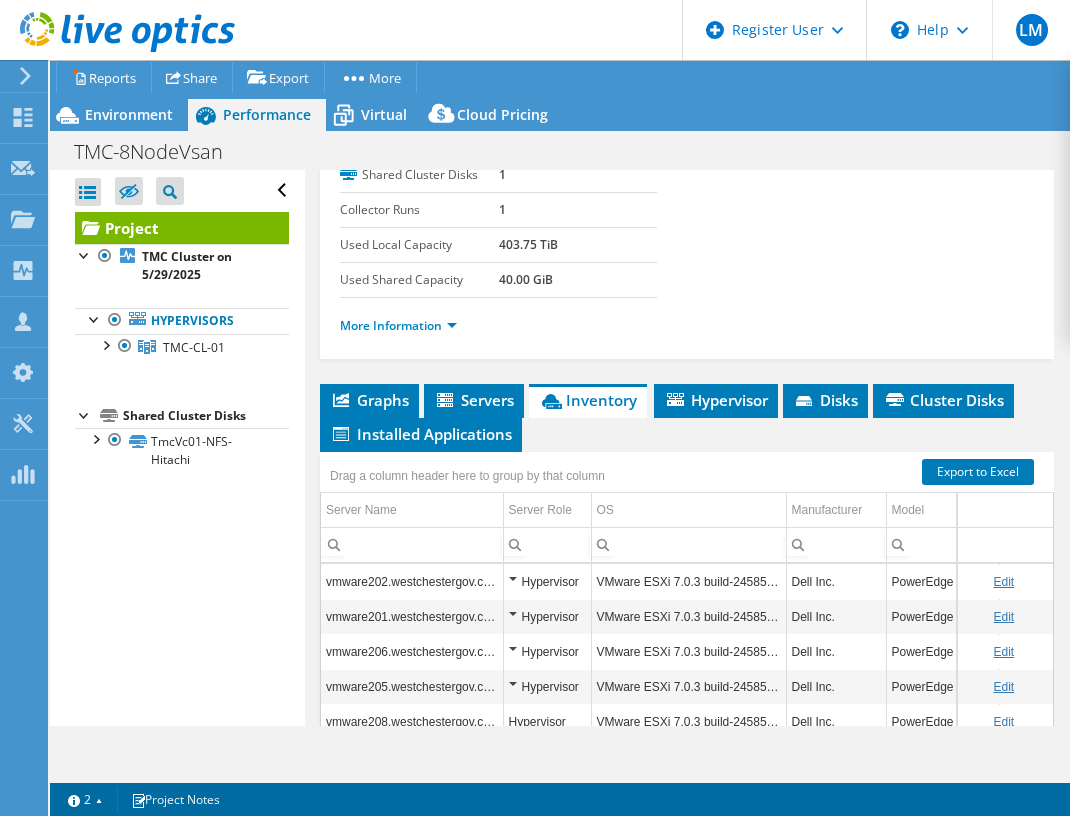 scroll, scrollTop: 526, scrollLeft: 0, axis: vertical 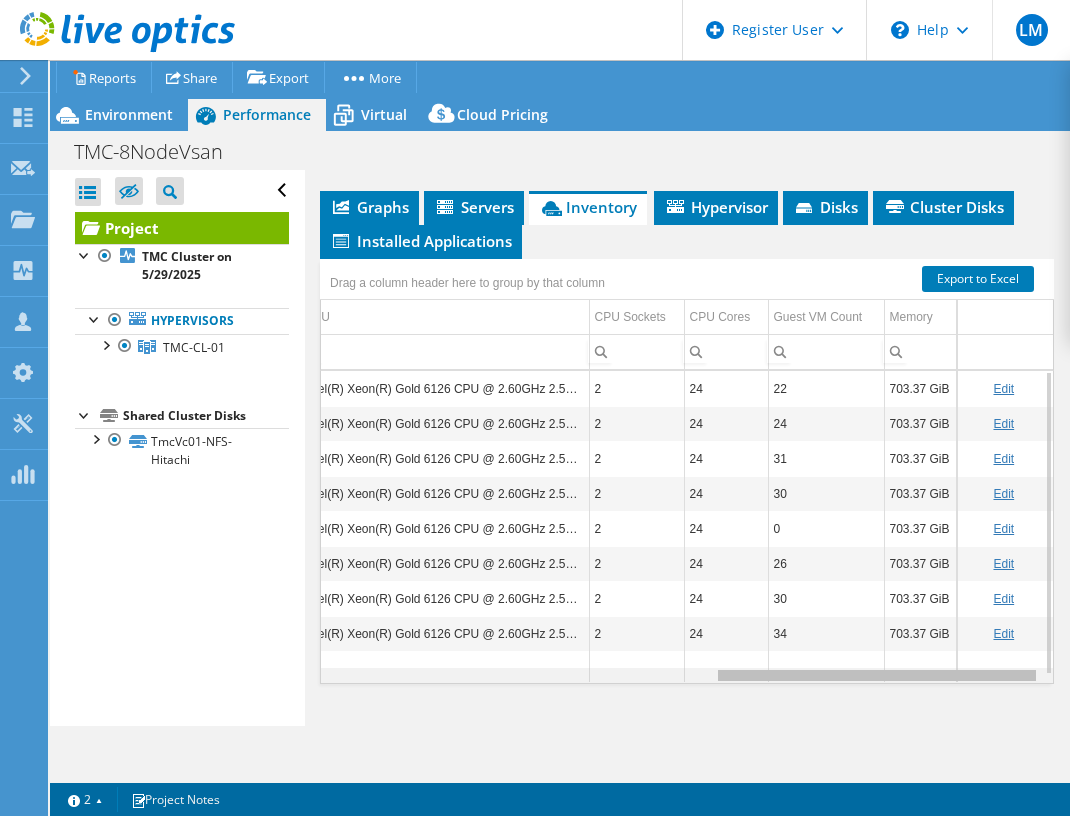drag, startPoint x: 553, startPoint y: 681, endPoint x: 1010, endPoint y: 705, distance: 457.62976 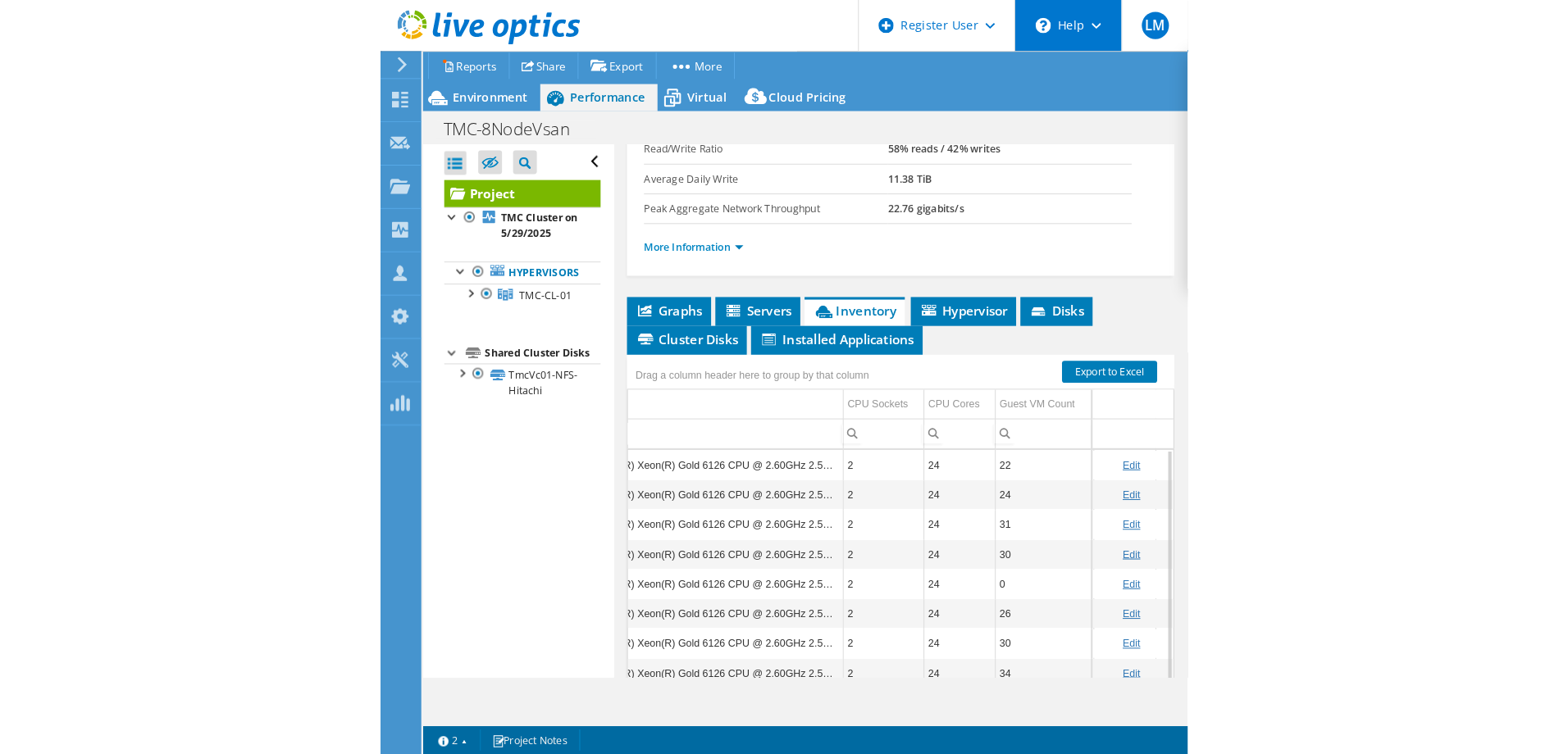 scroll, scrollTop: 502, scrollLeft: 0, axis: vertical 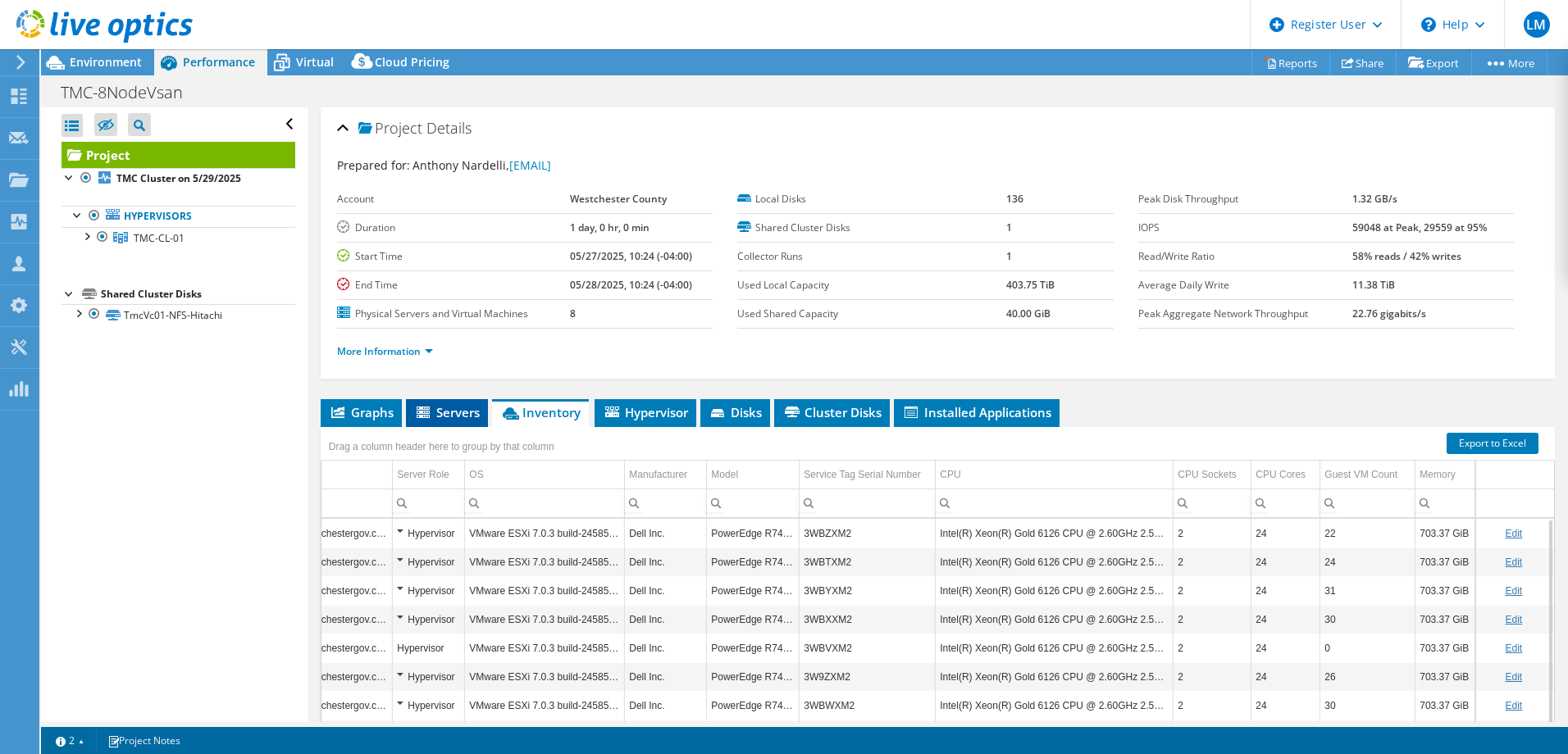 click on "Servers" at bounding box center [447, 412] 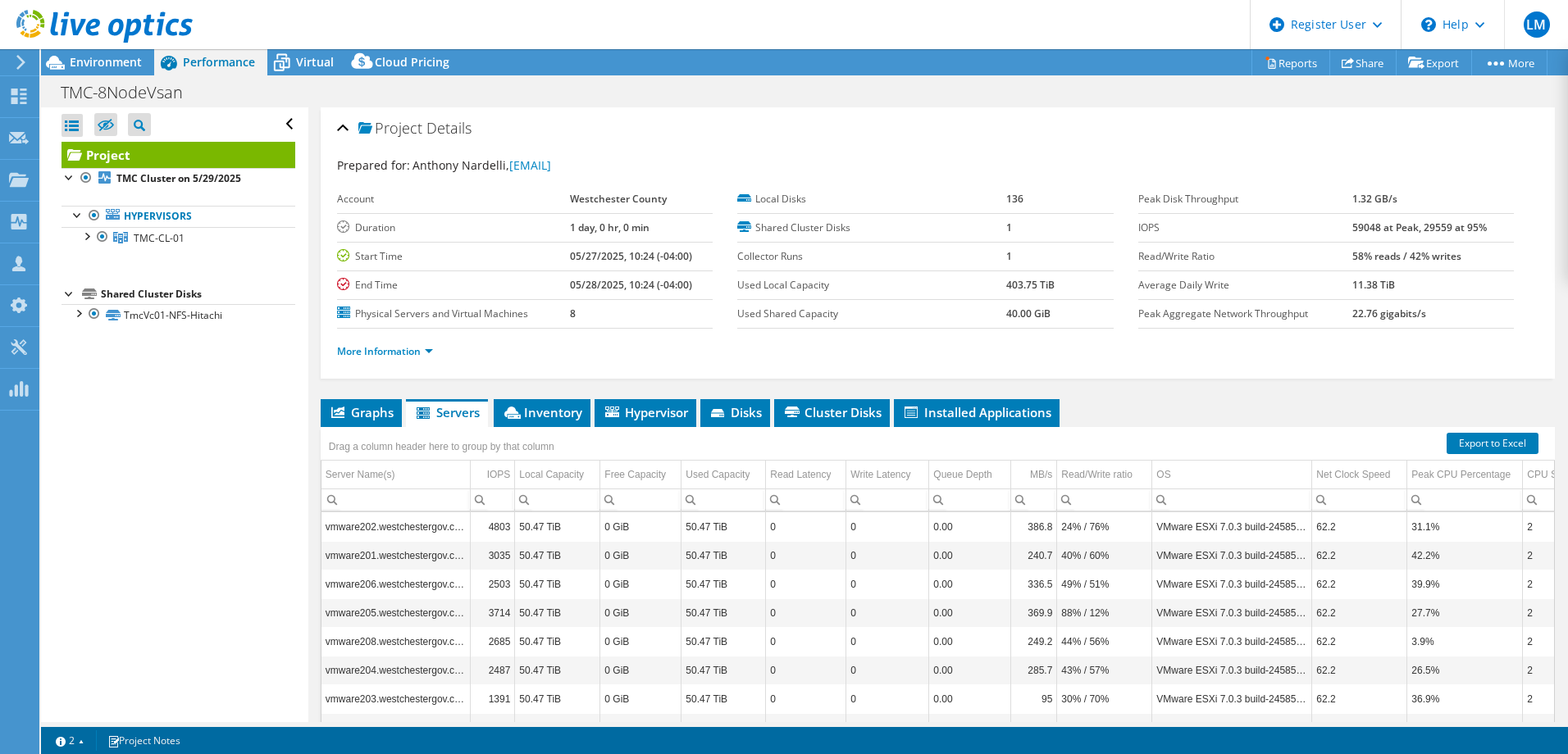 scroll, scrollTop: 116, scrollLeft: 0, axis: vertical 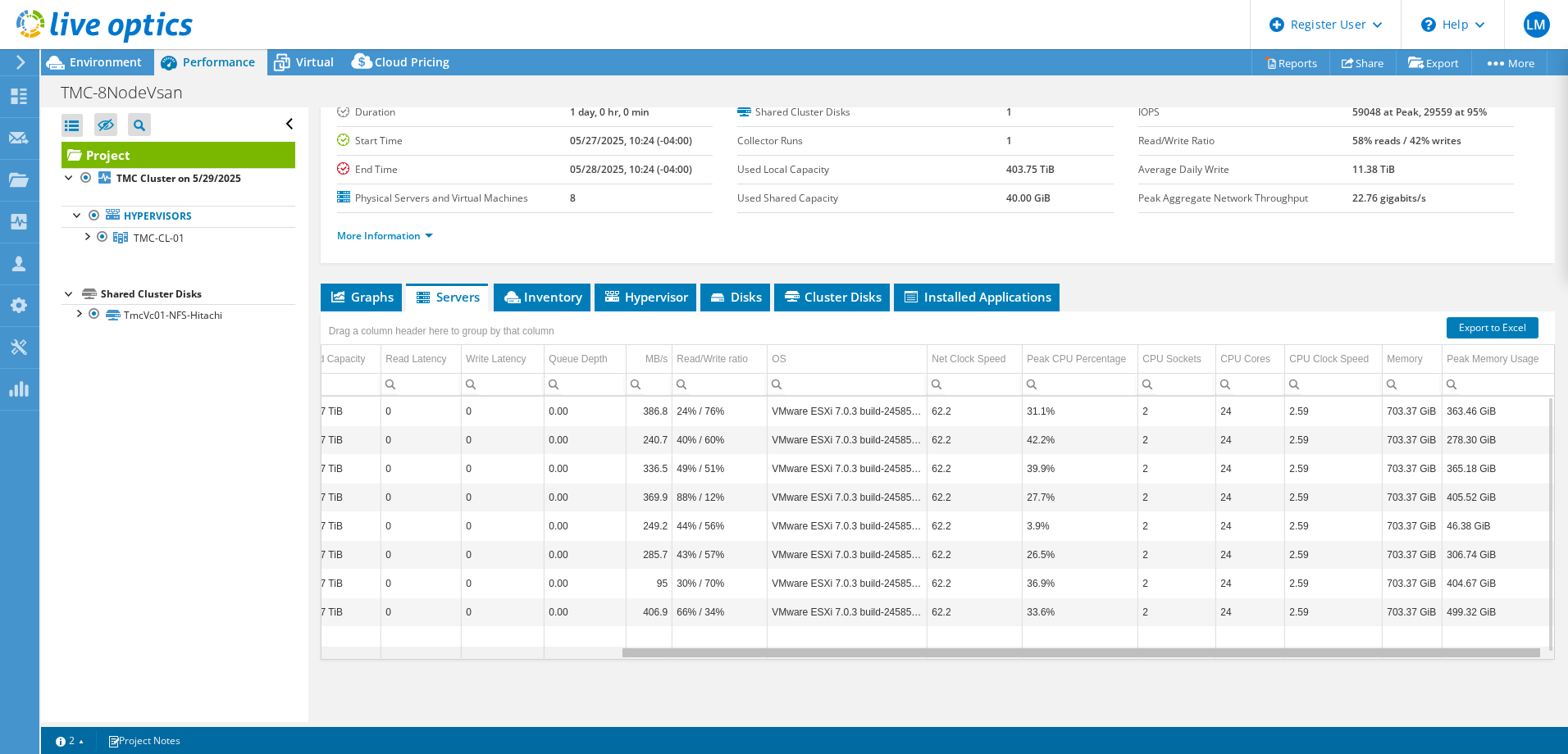 drag, startPoint x: 1147, startPoint y: 656, endPoint x: 1500, endPoint y: 629, distance: 354.03107 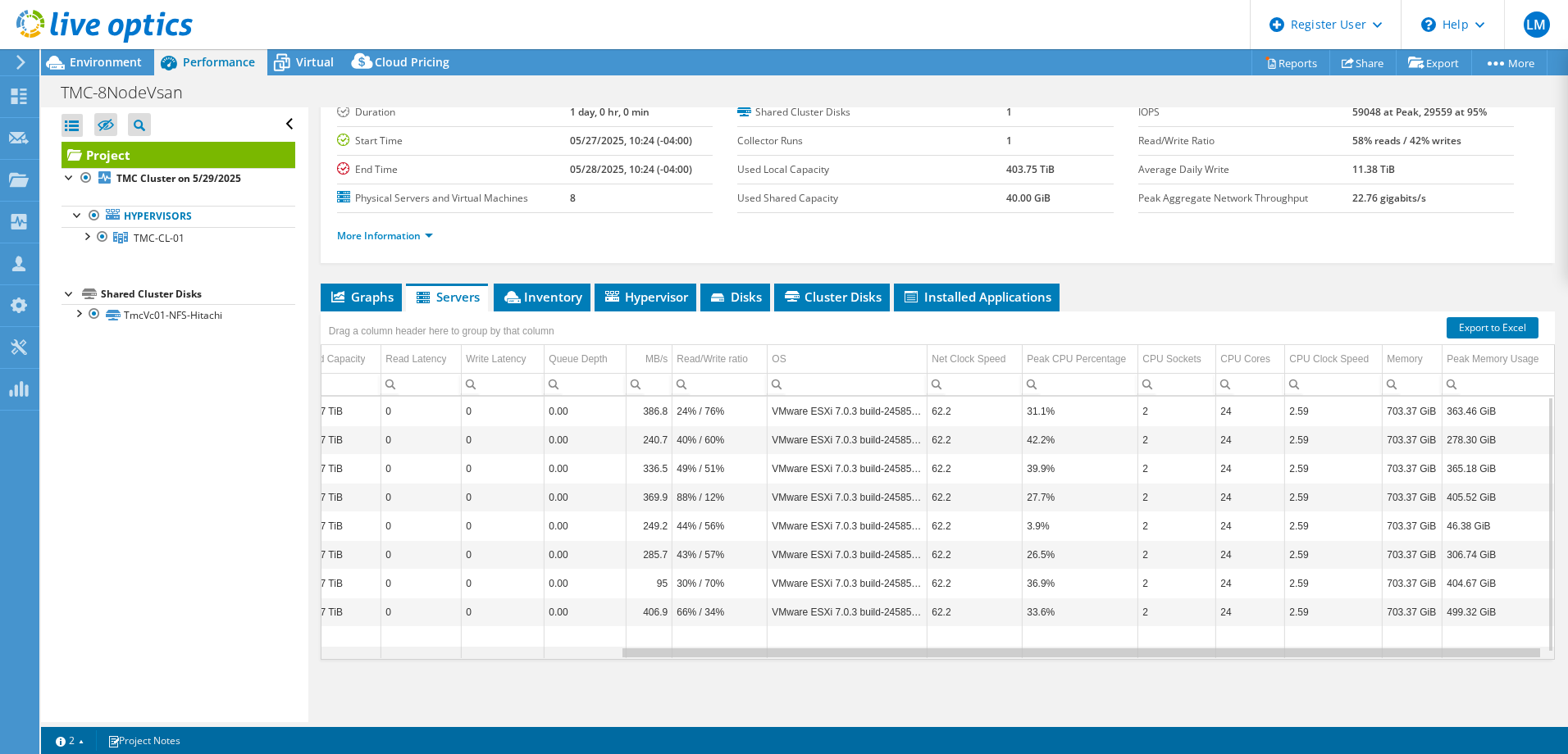 click at bounding box center (1081, 652) 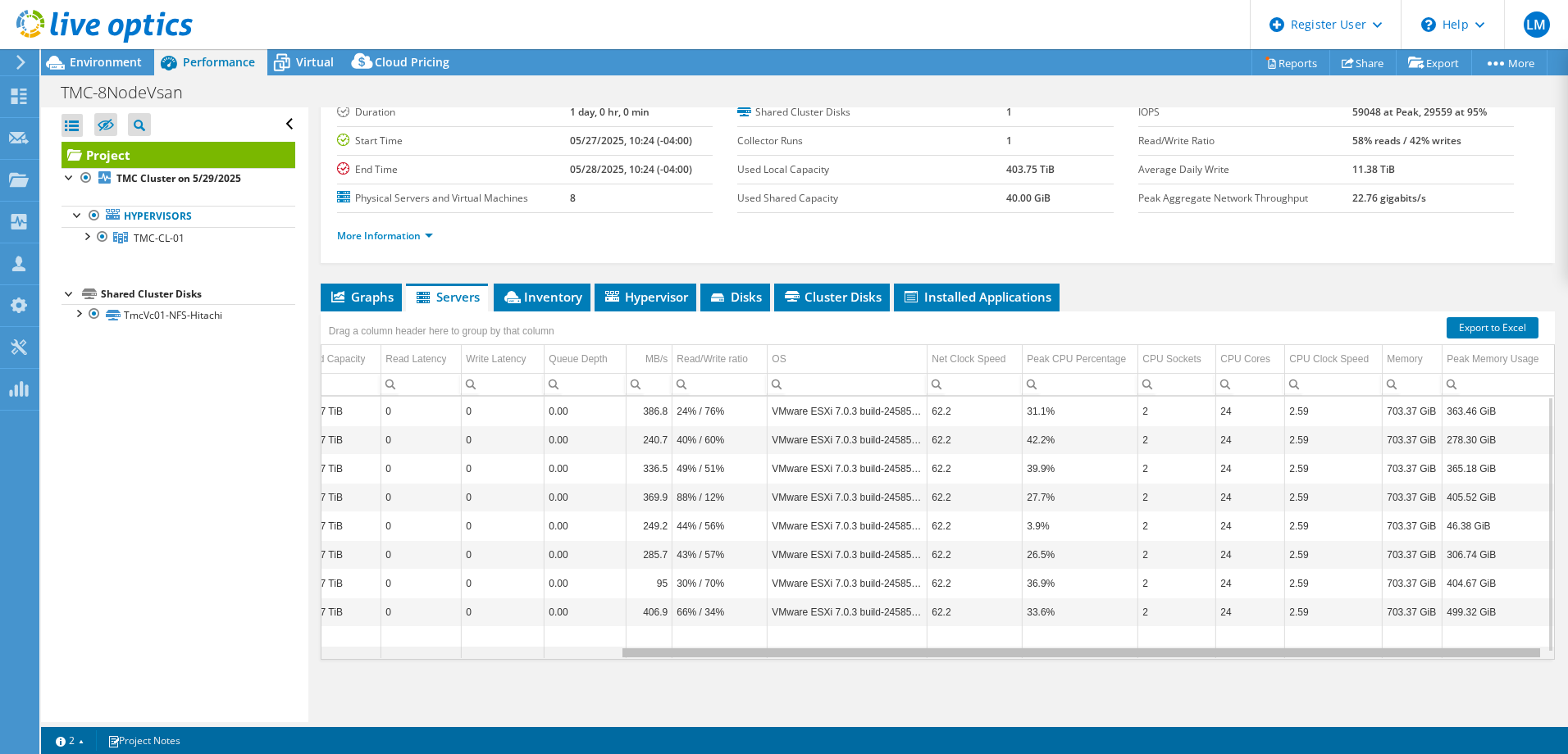 drag, startPoint x: 1172, startPoint y: 656, endPoint x: 1096, endPoint y: 632, distance: 79.69944 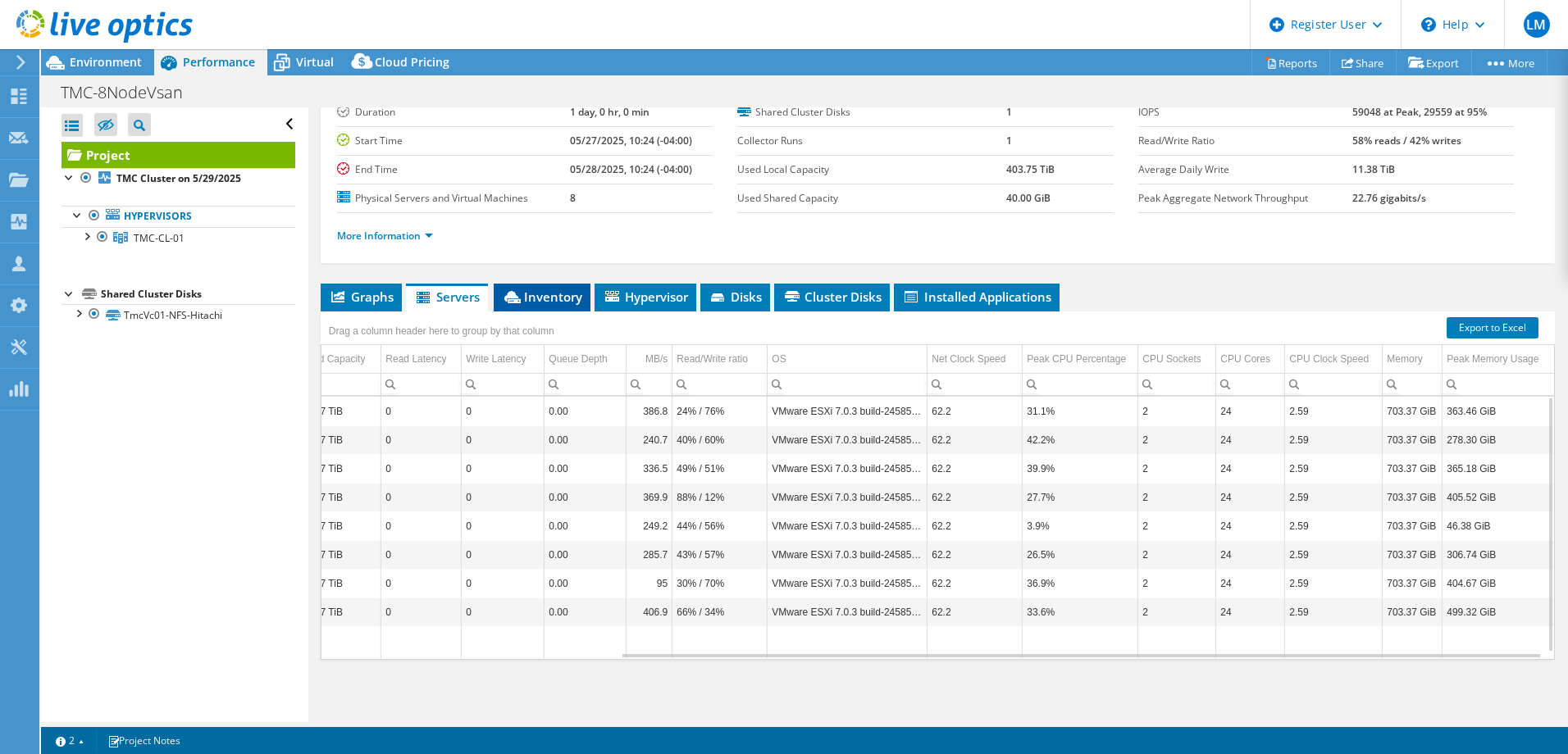 click on "Inventory" at bounding box center (542, 297) 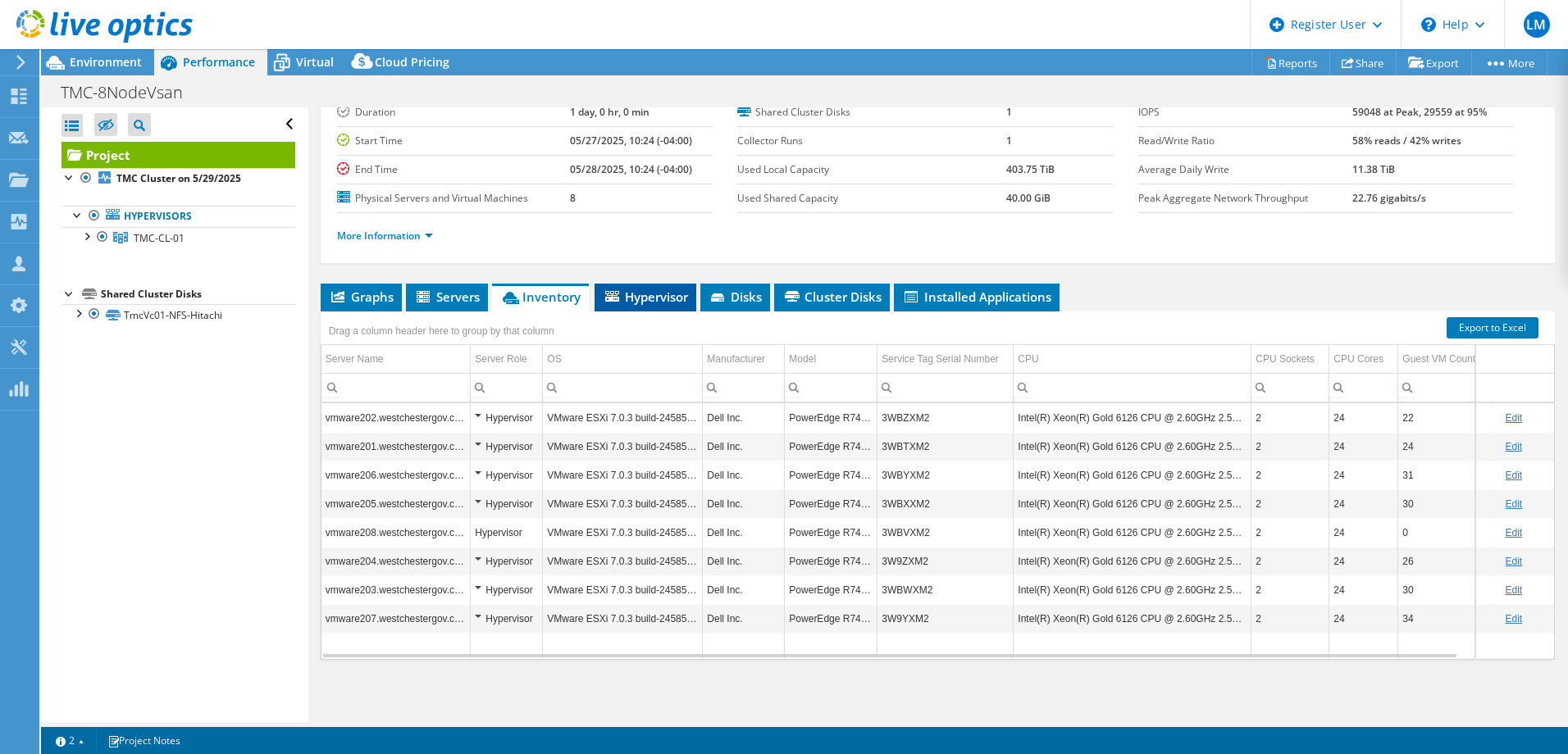 click on "Hypervisor" at bounding box center [645, 297] 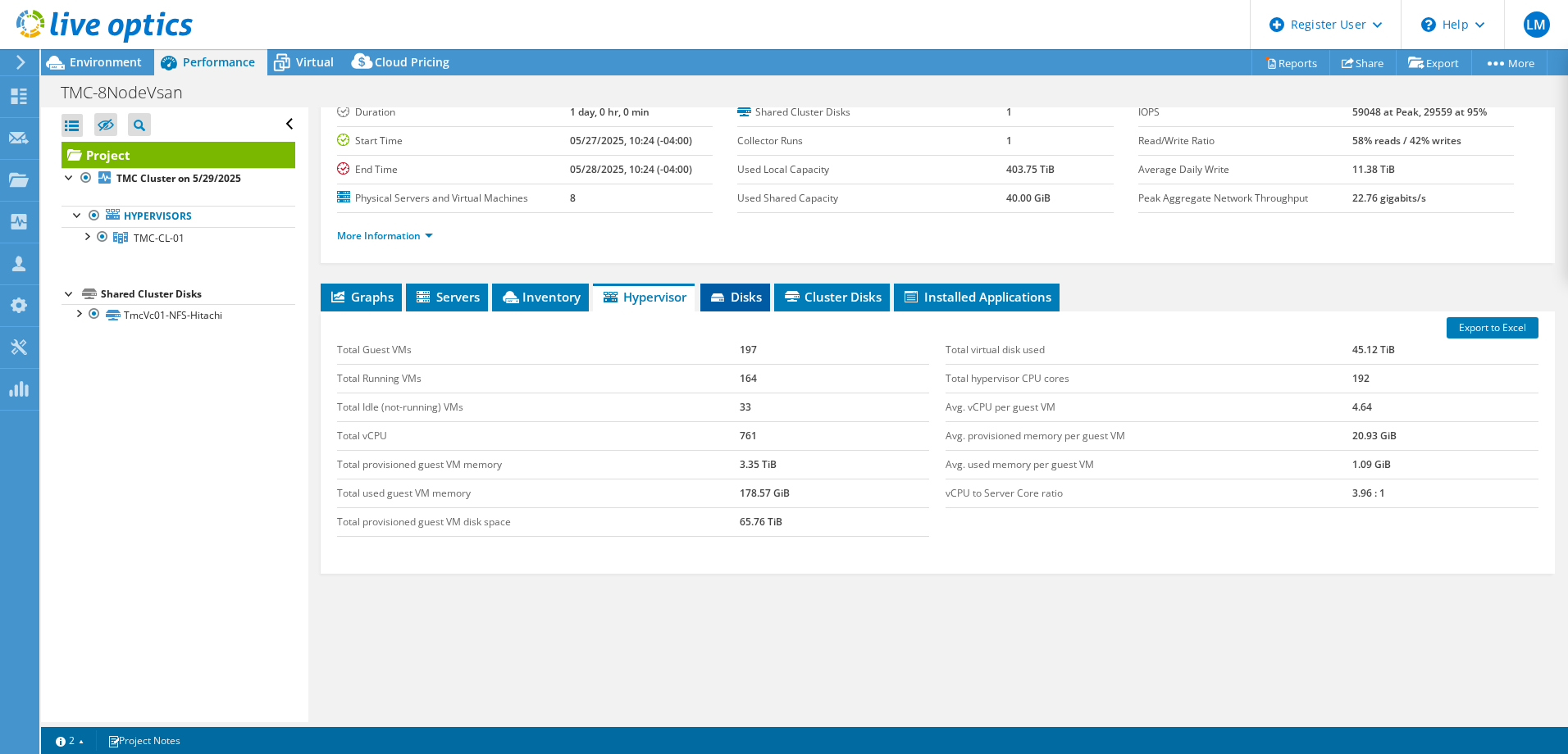 click on "Disks" at bounding box center [735, 297] 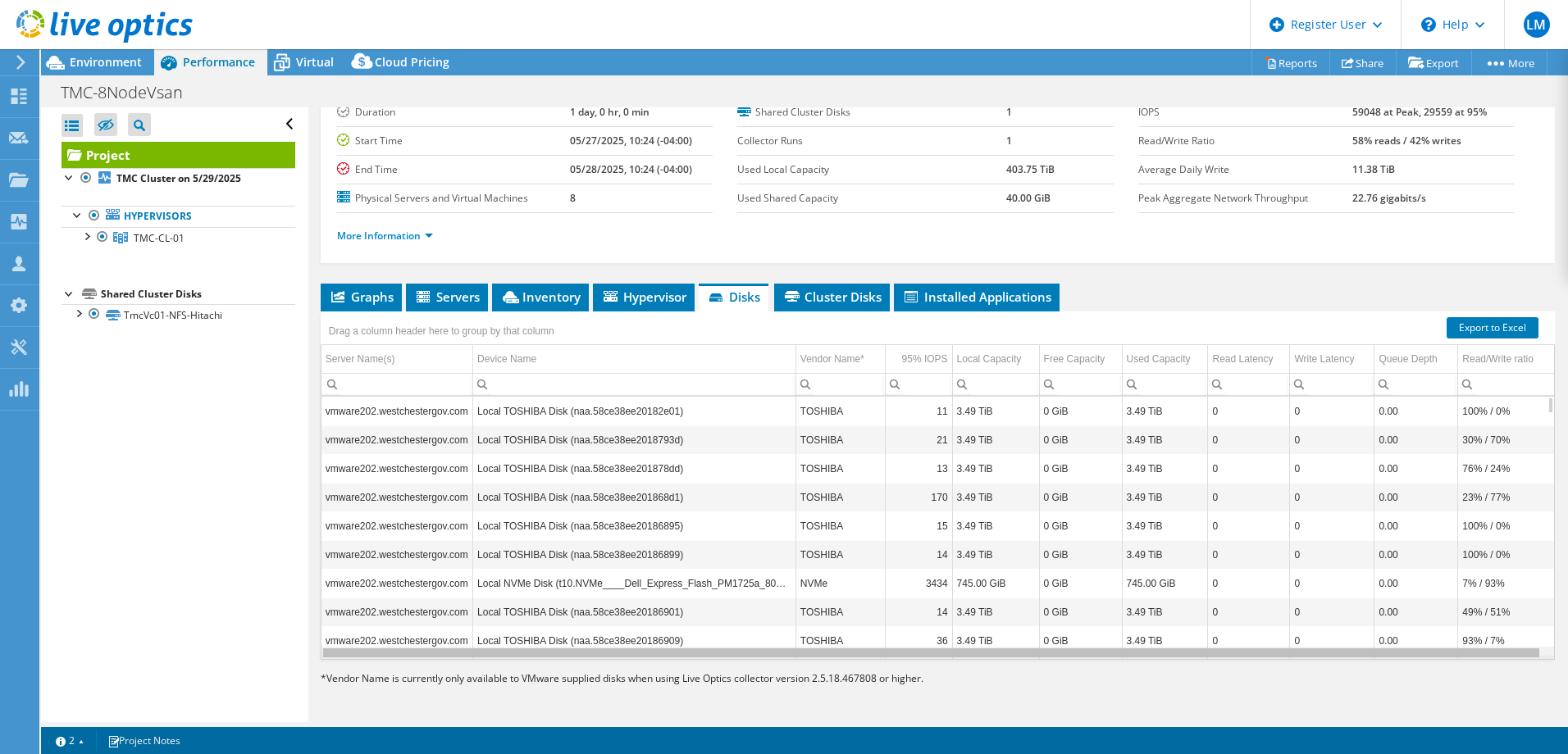 scroll, scrollTop: 0, scrollLeft: 1, axis: horizontal 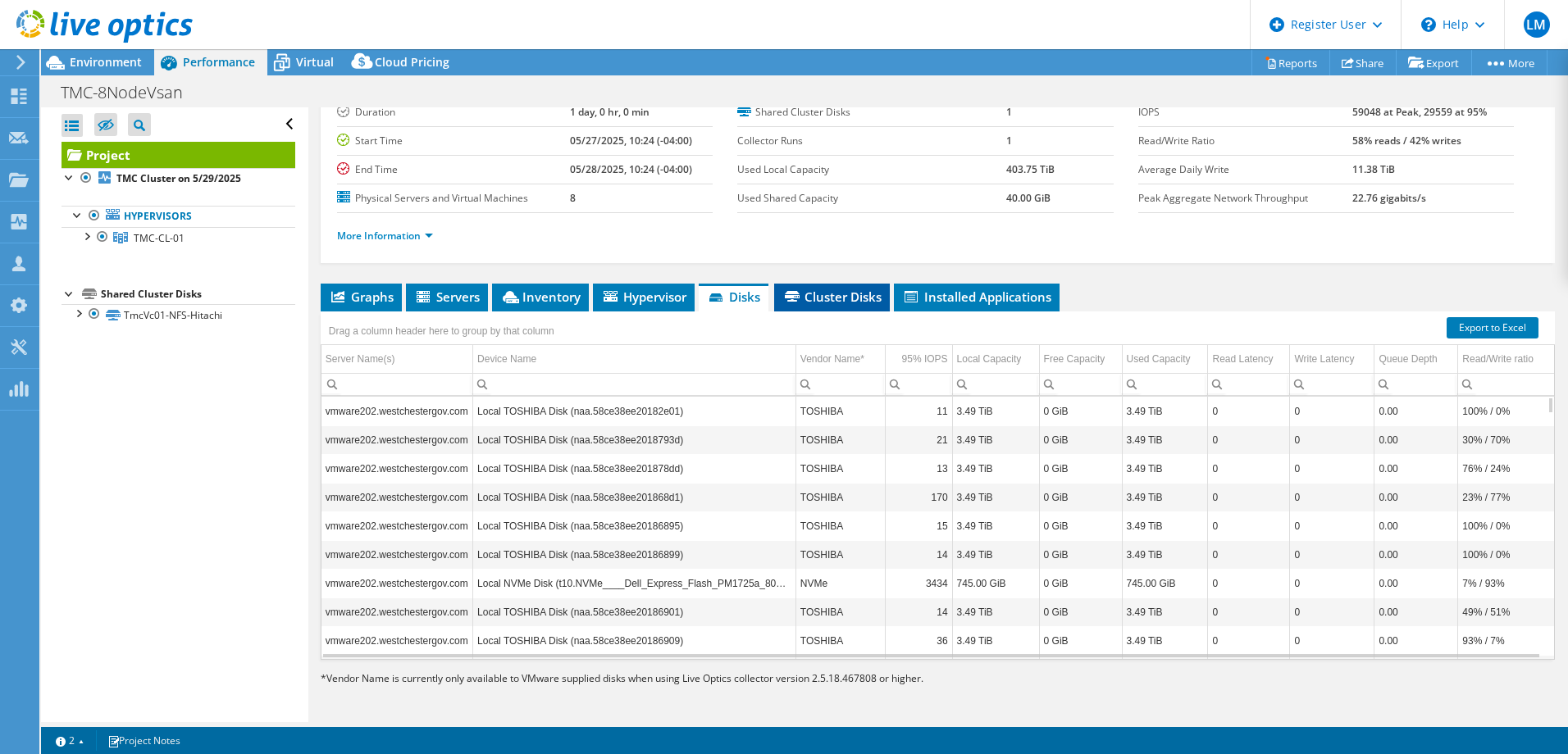 click on "Cluster Disks" at bounding box center [832, 297] 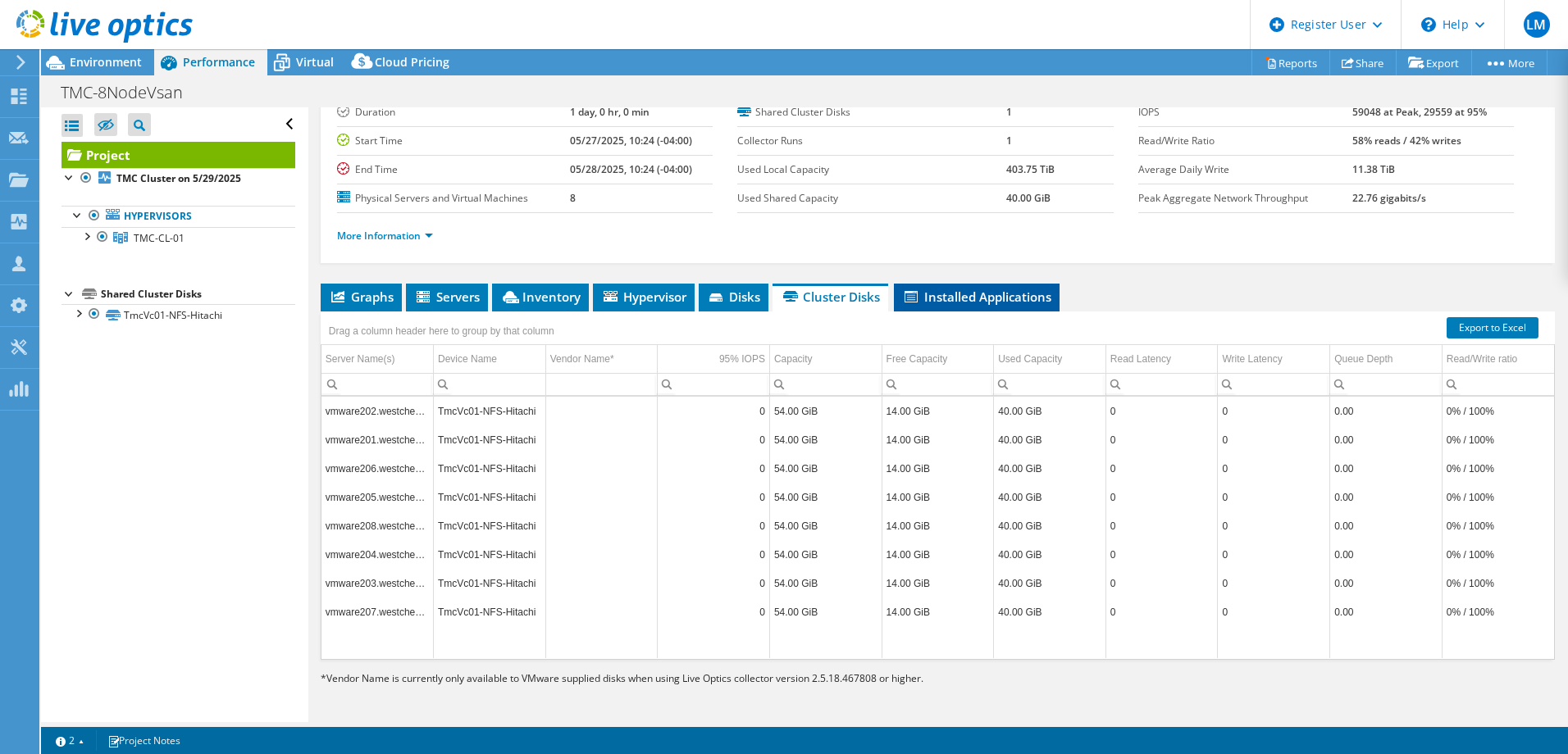 click on "Installed Applications" at bounding box center [977, 297] 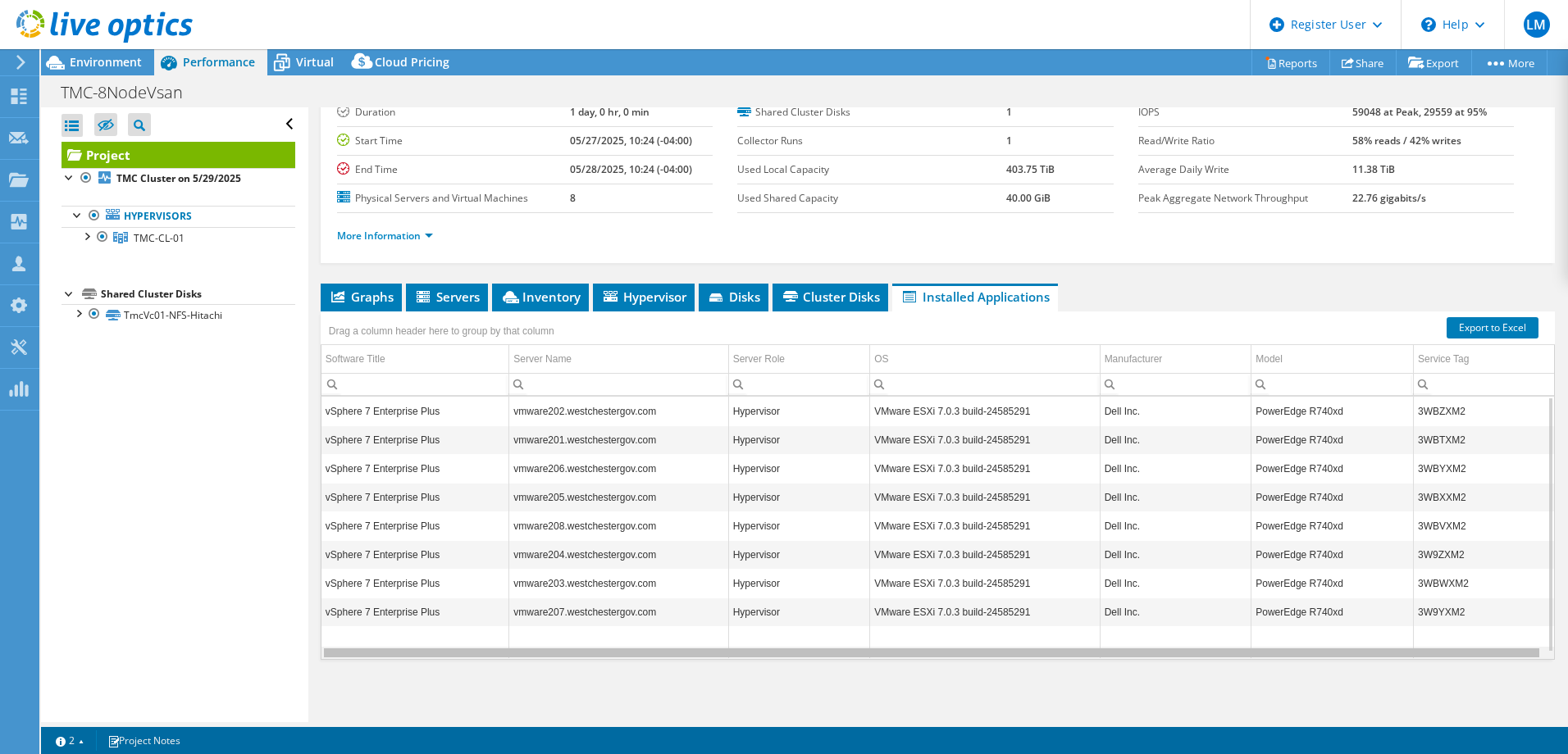 scroll, scrollTop: 0, scrollLeft: 2, axis: horizontal 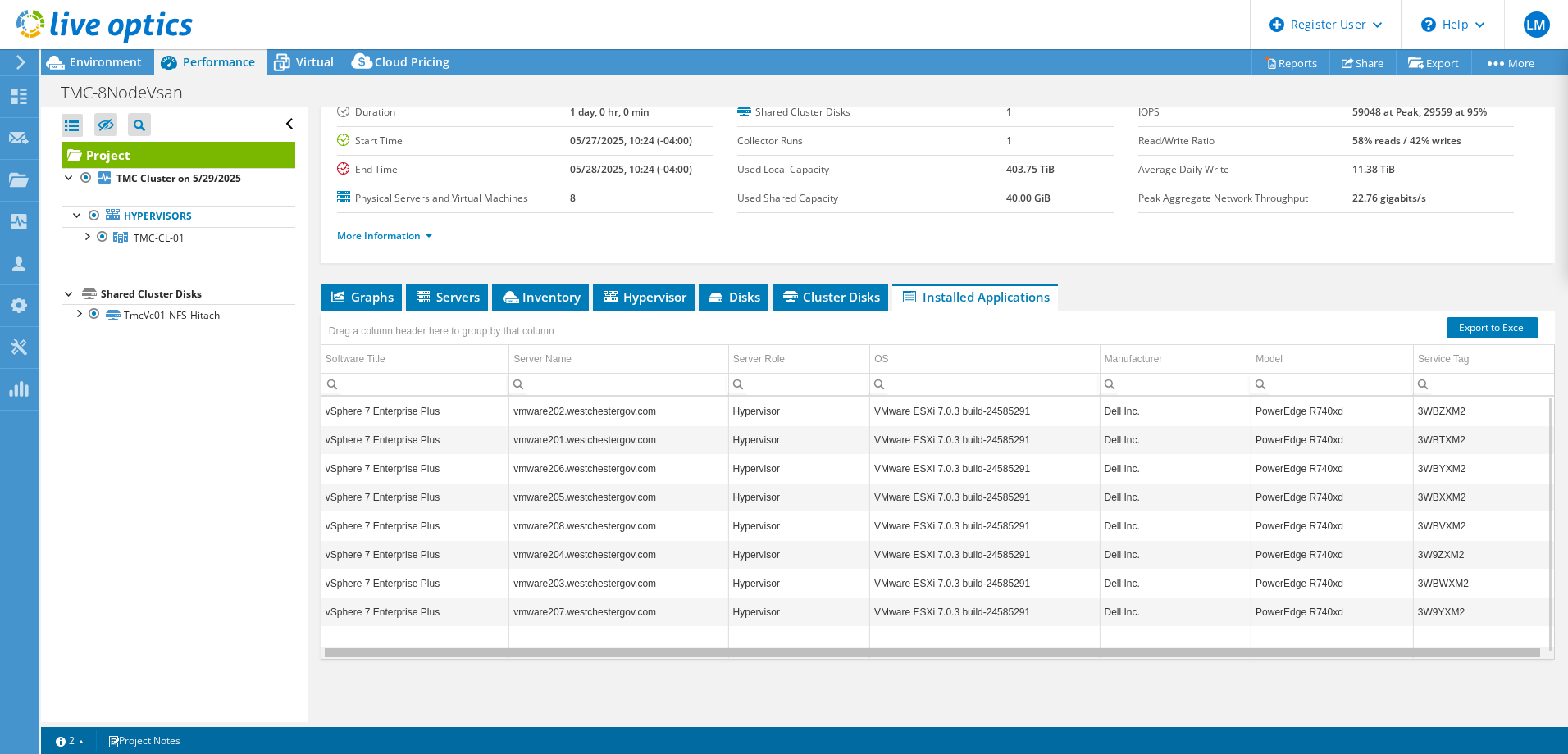drag, startPoint x: 780, startPoint y: 656, endPoint x: 837, endPoint y: 650, distance: 57.31492 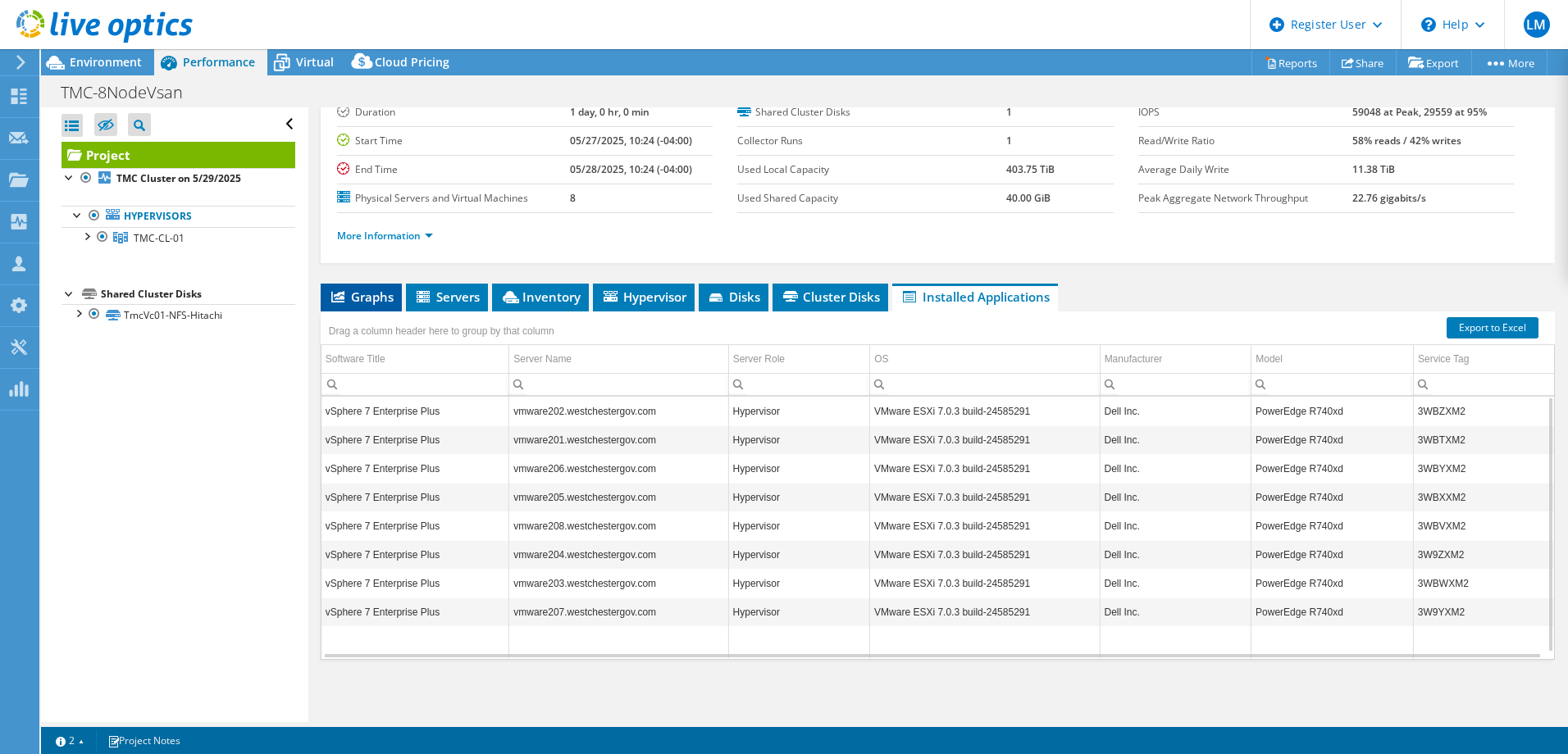 click on "Graphs" at bounding box center (361, 297) 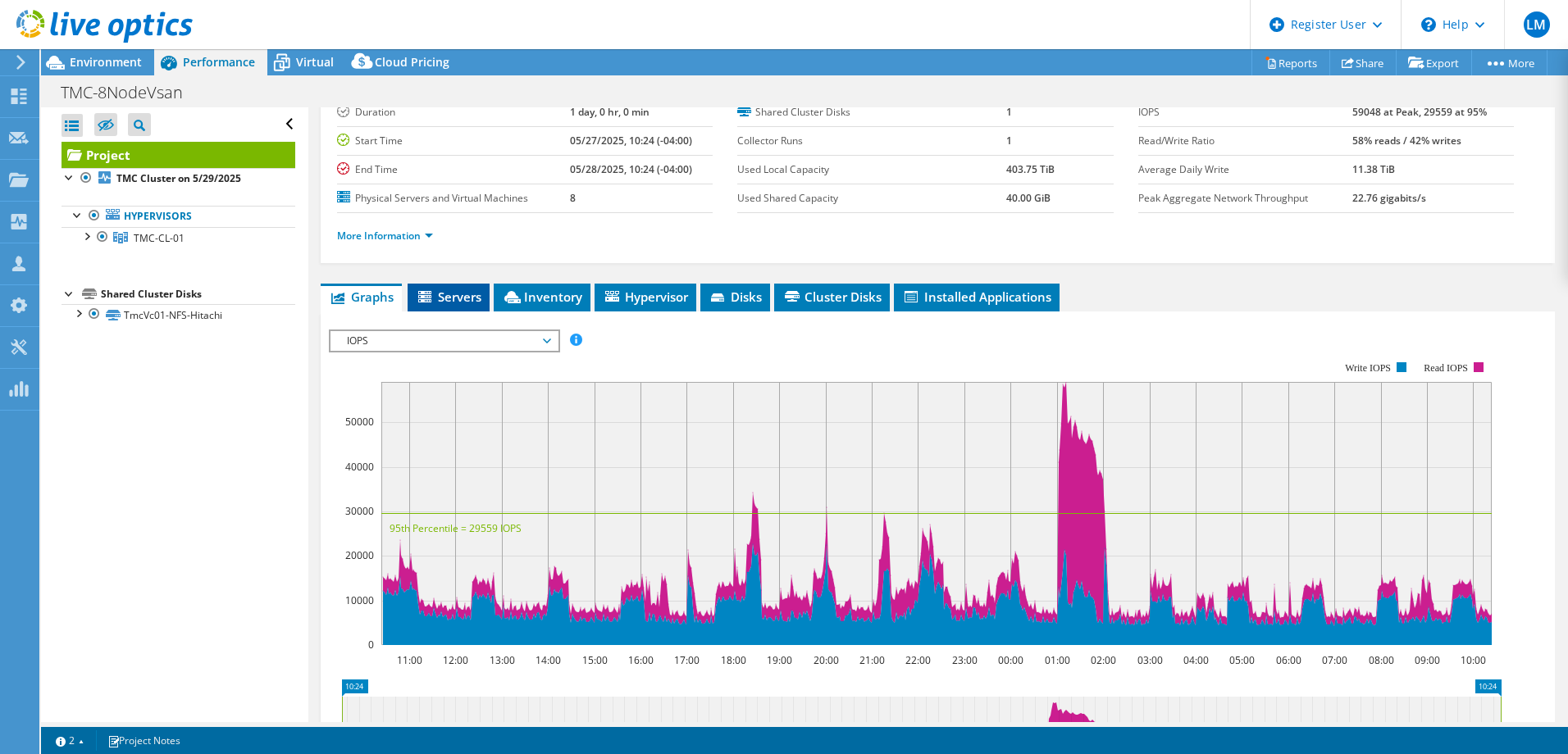 click on "Servers" at bounding box center (449, 297) 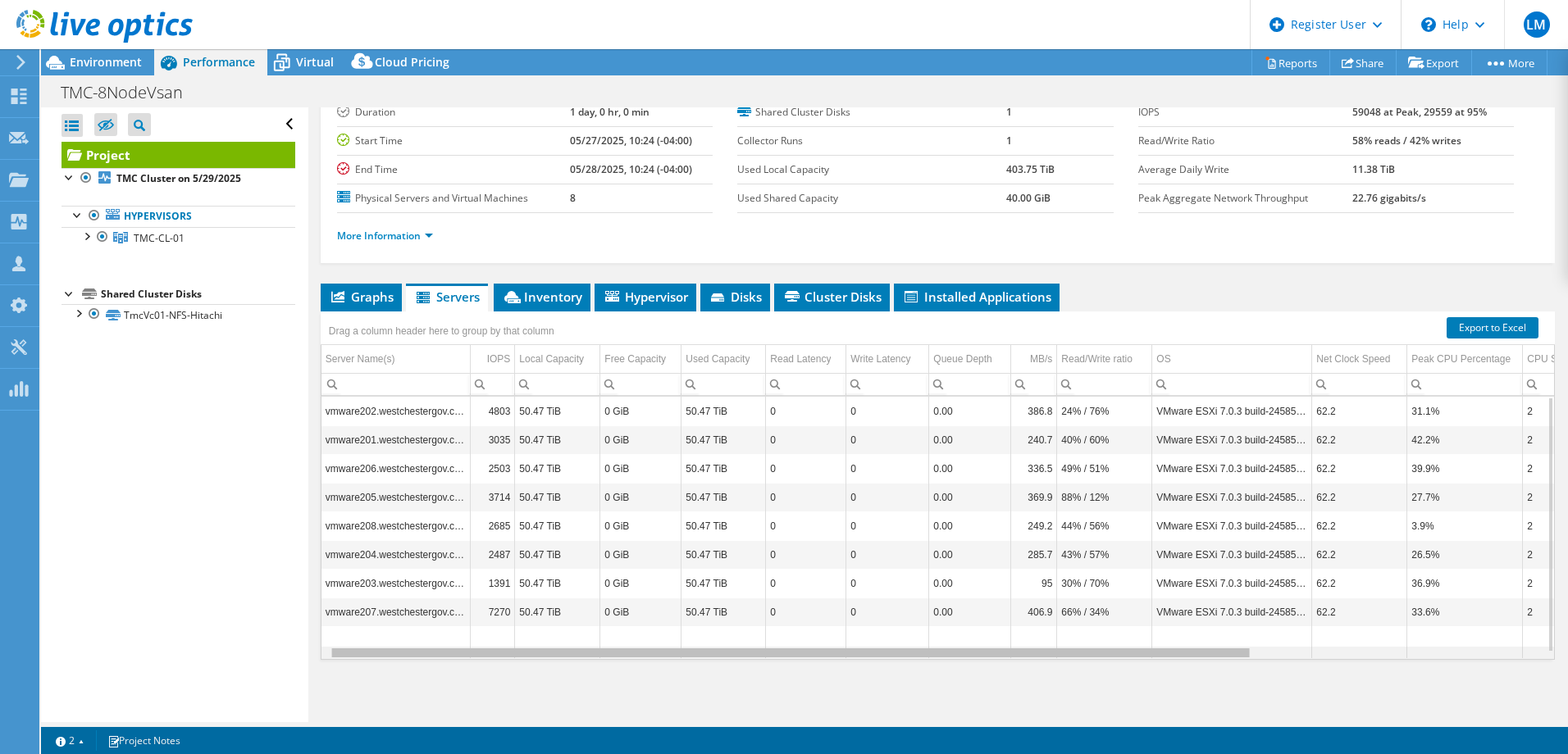 scroll, scrollTop: 0, scrollLeft: 43, axis: horizontal 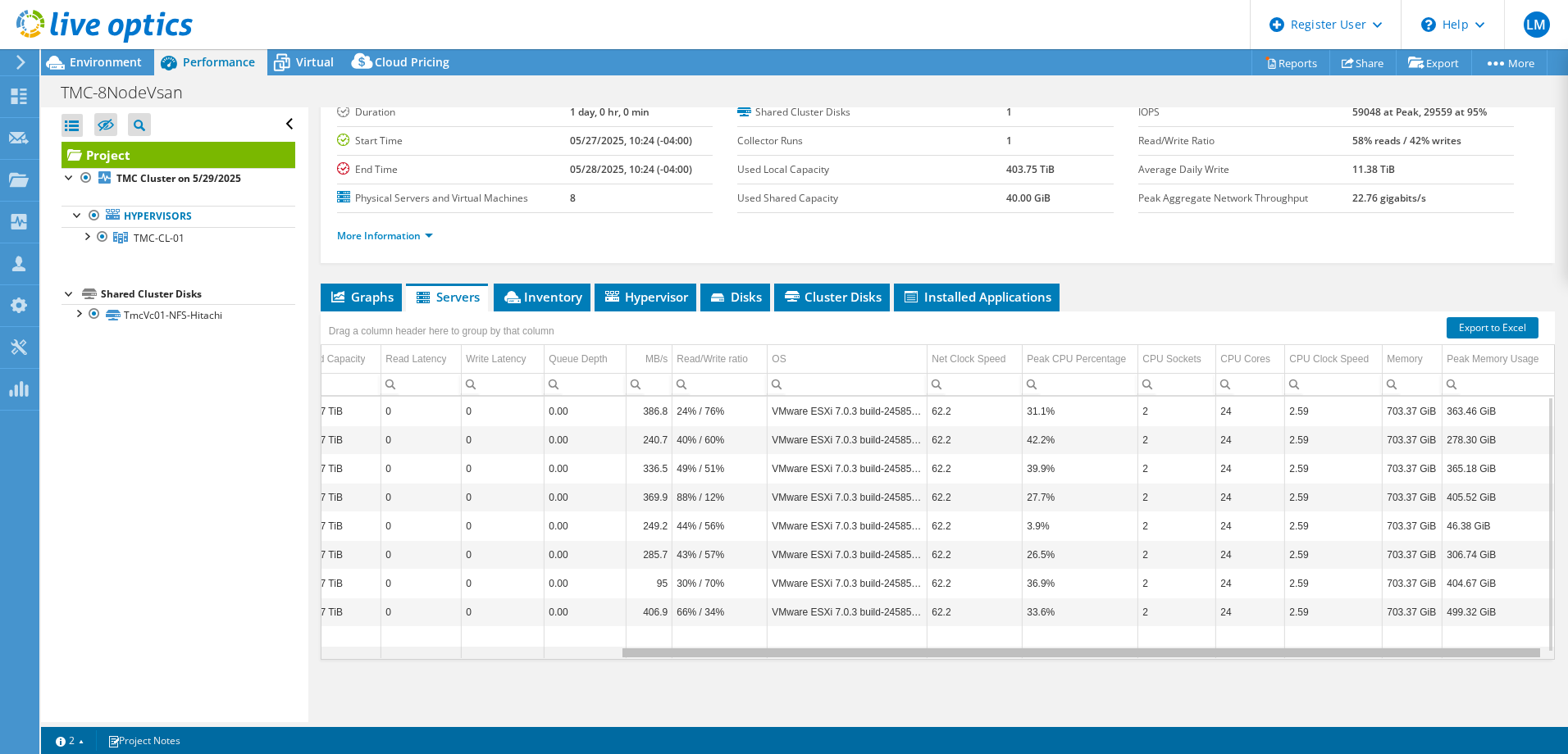 drag, startPoint x: 993, startPoint y: 656, endPoint x: 1326, endPoint y: 620, distance: 334.94029 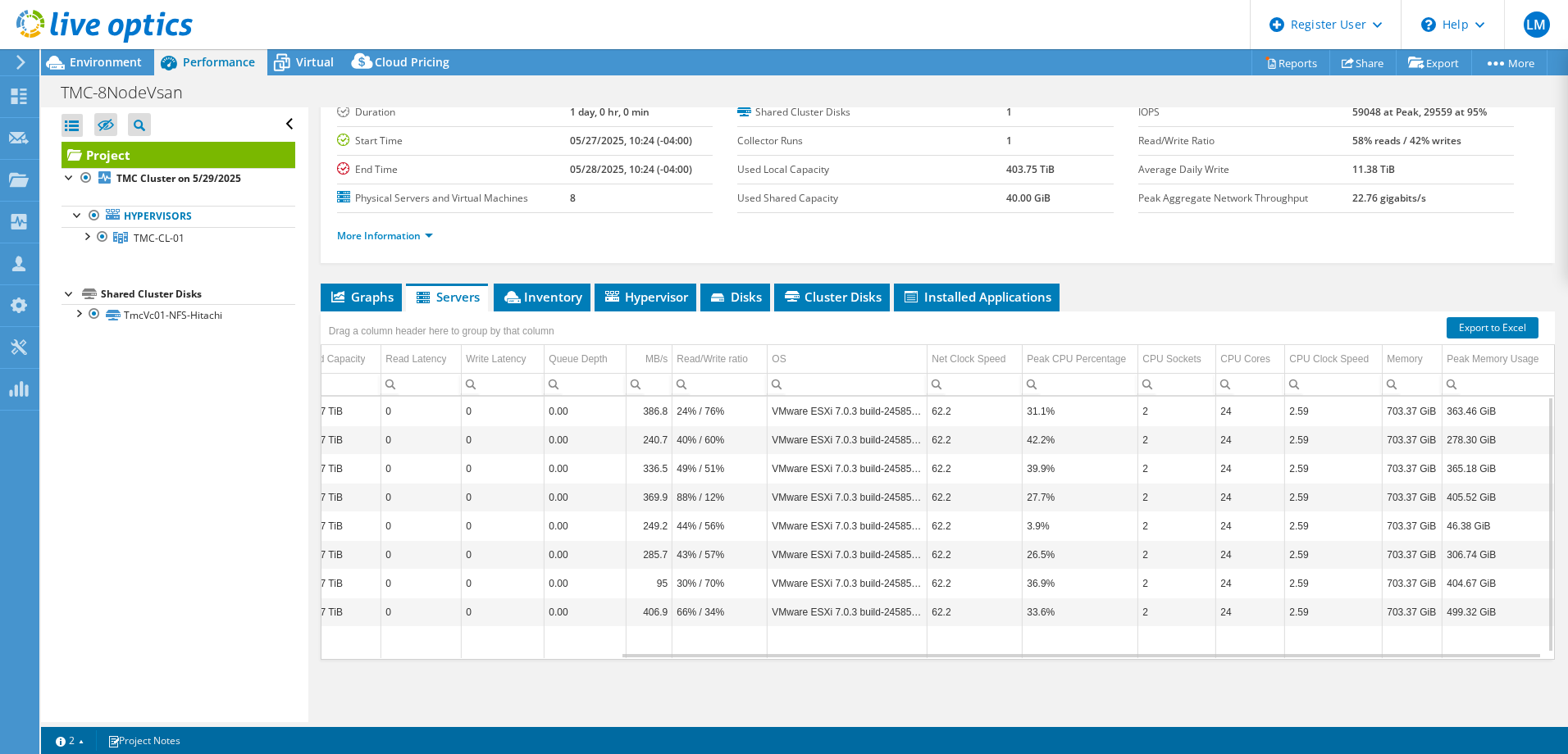 scroll, scrollTop: 0, scrollLeft: 0, axis: both 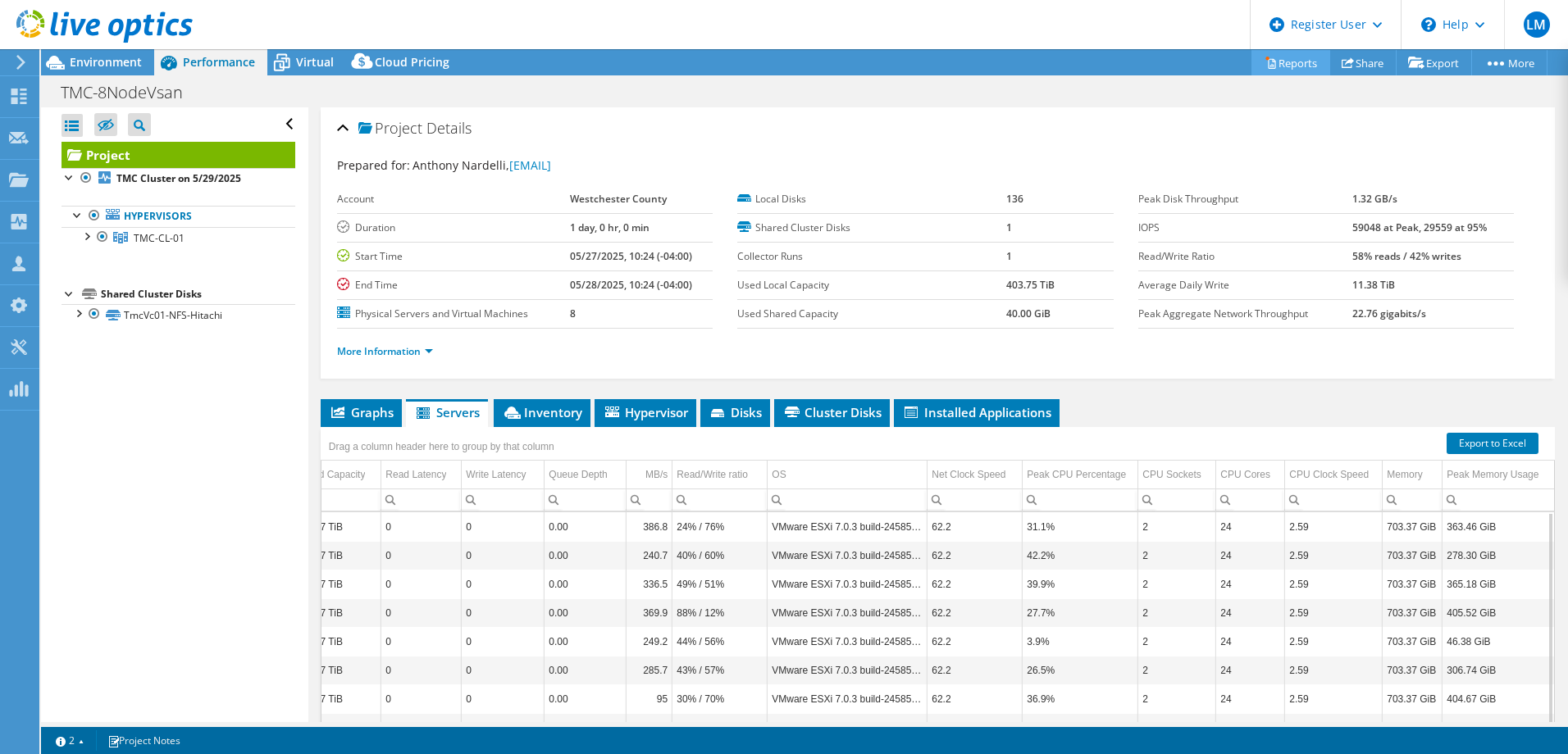 click on "Reports" at bounding box center (1291, 62) 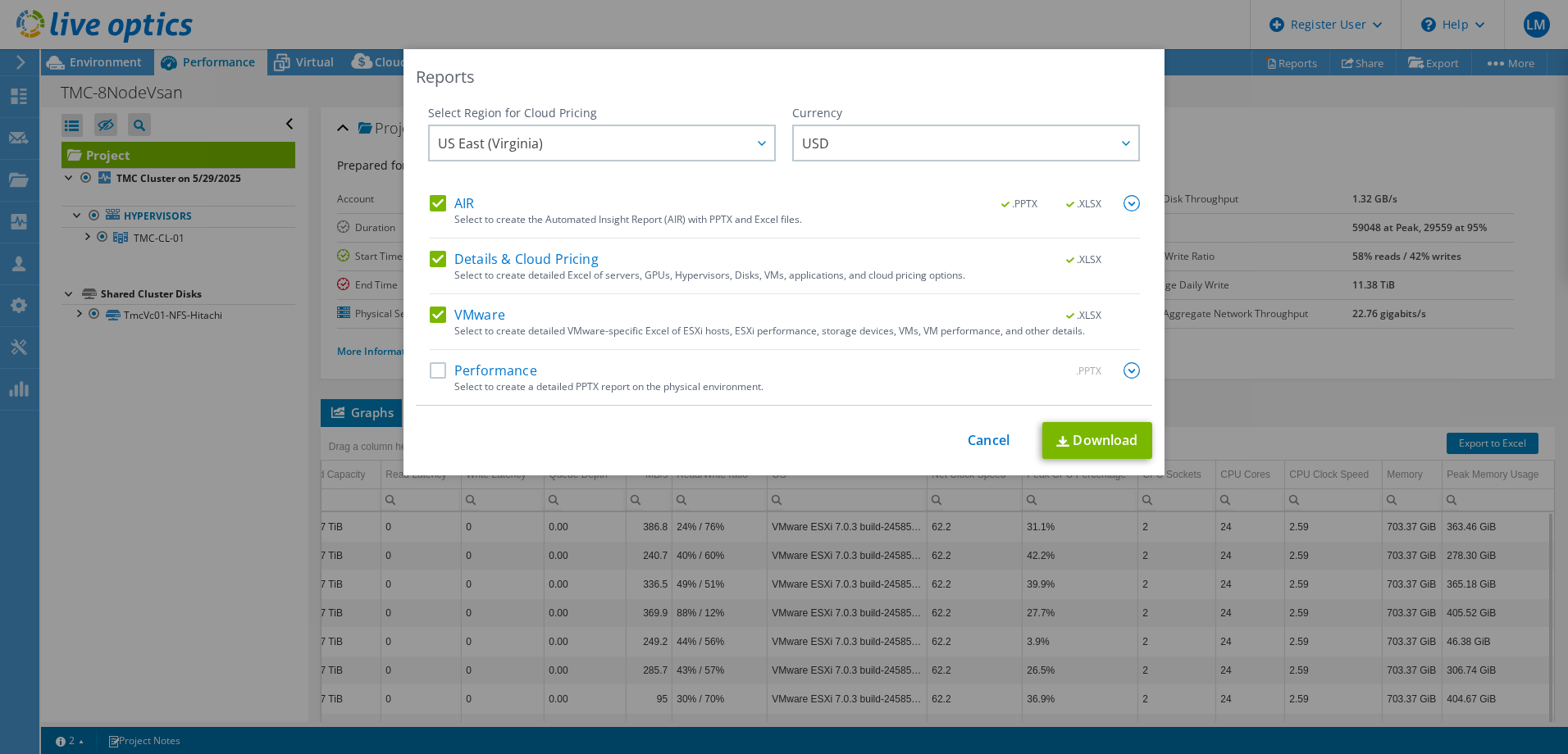 click on "This process may take a while, please wait...
Cancel
Download" at bounding box center [784, 440] 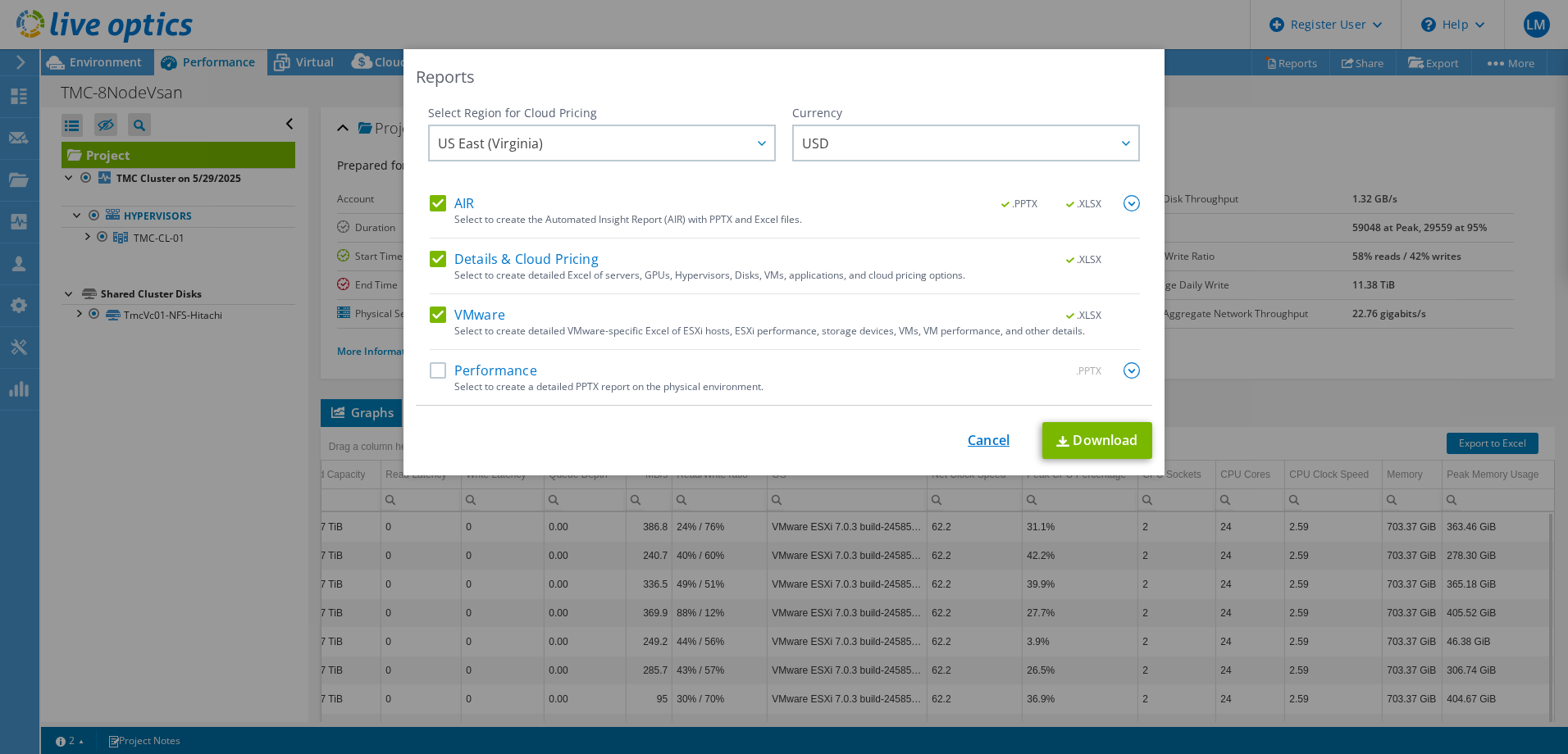 click on "Cancel" at bounding box center (988, 440) 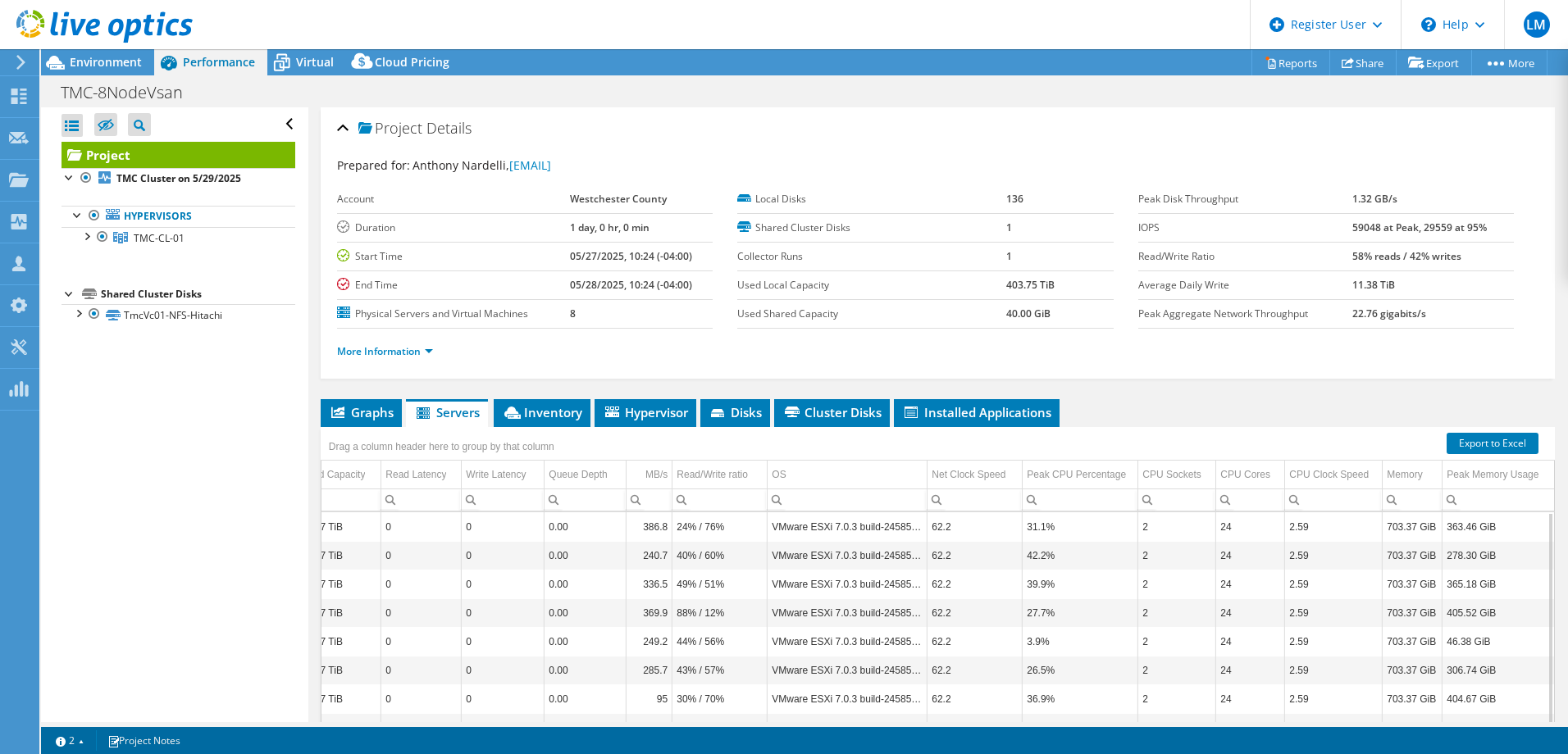 click at bounding box center (96, 27) 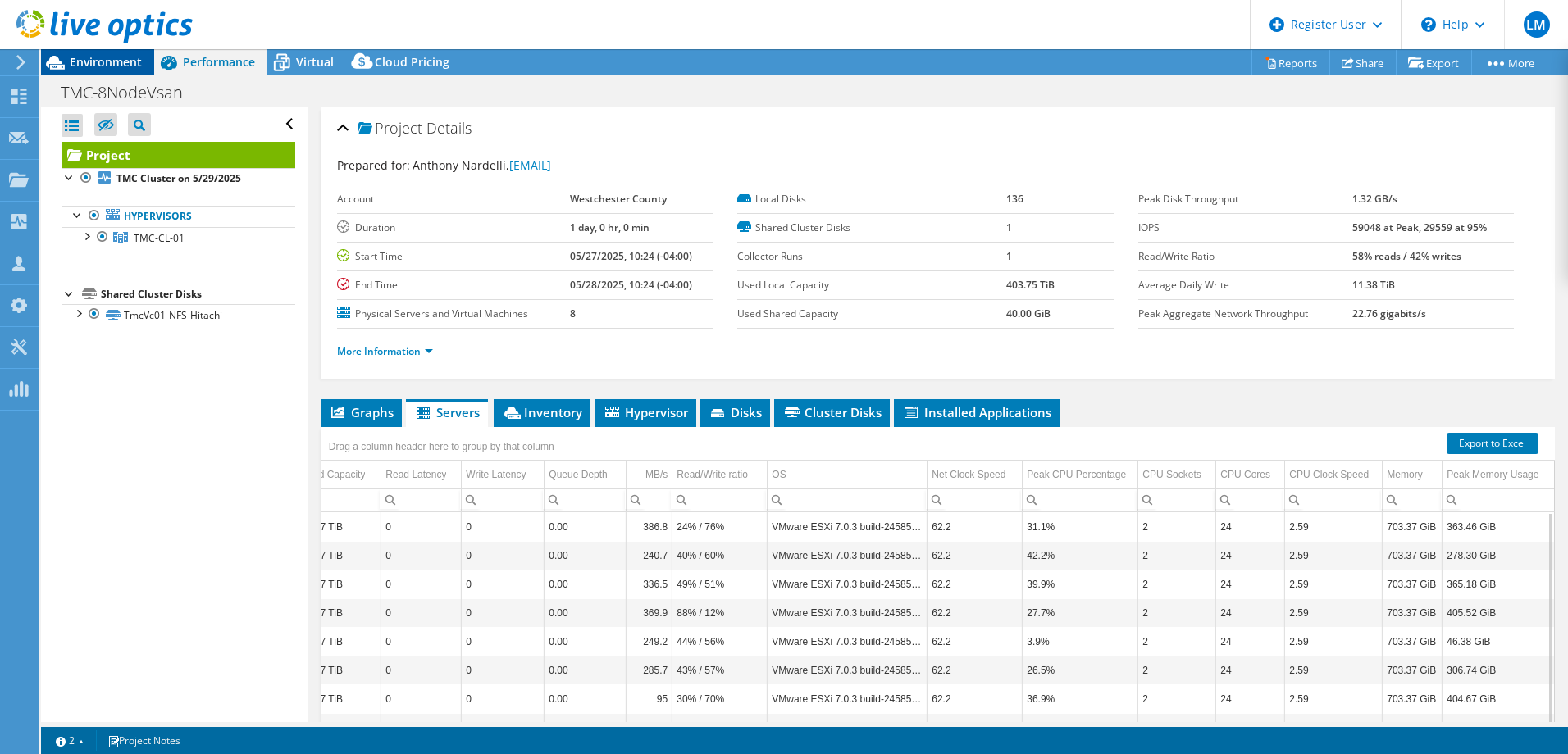 click on "Environment" at bounding box center [106, 61] 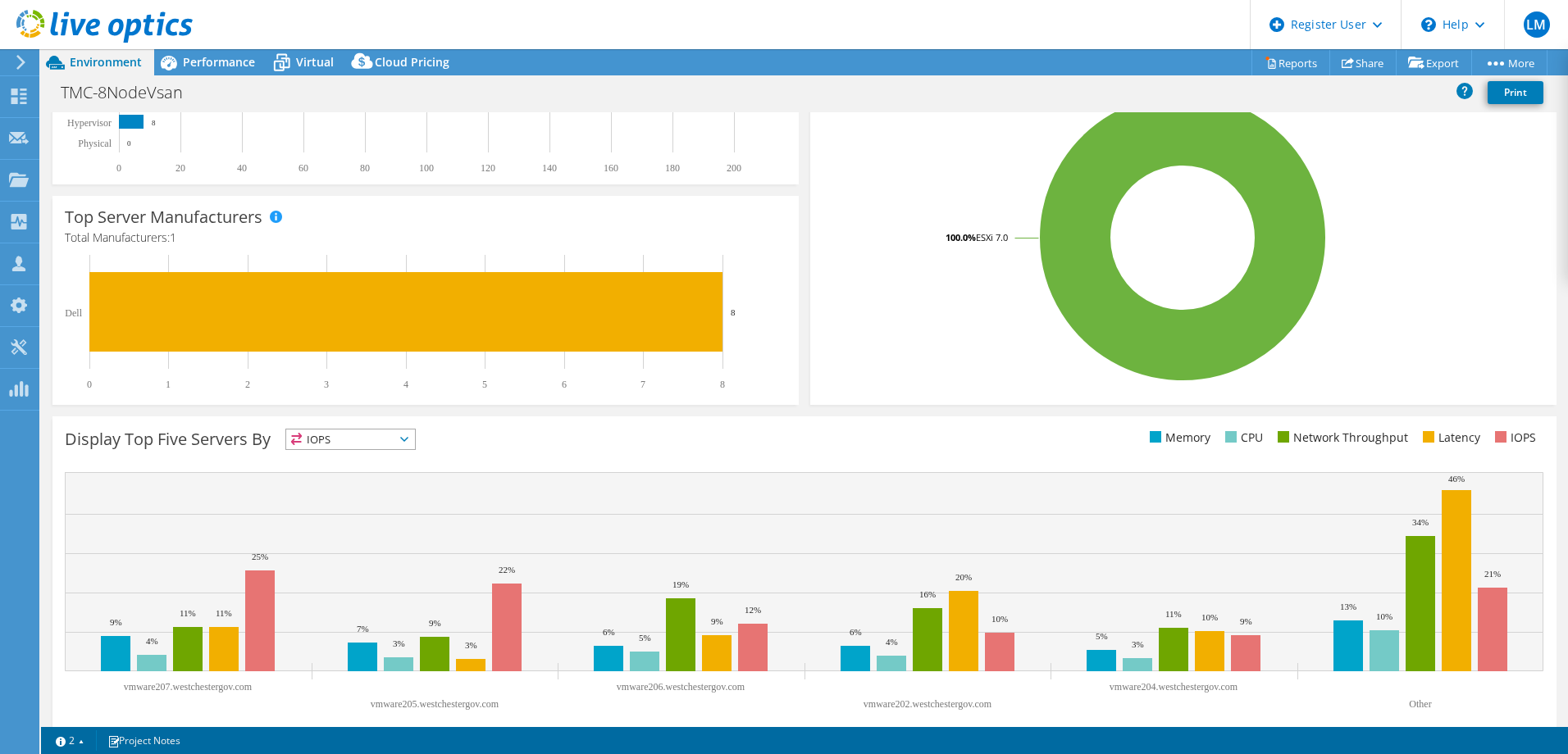 scroll, scrollTop: 340, scrollLeft: 0, axis: vertical 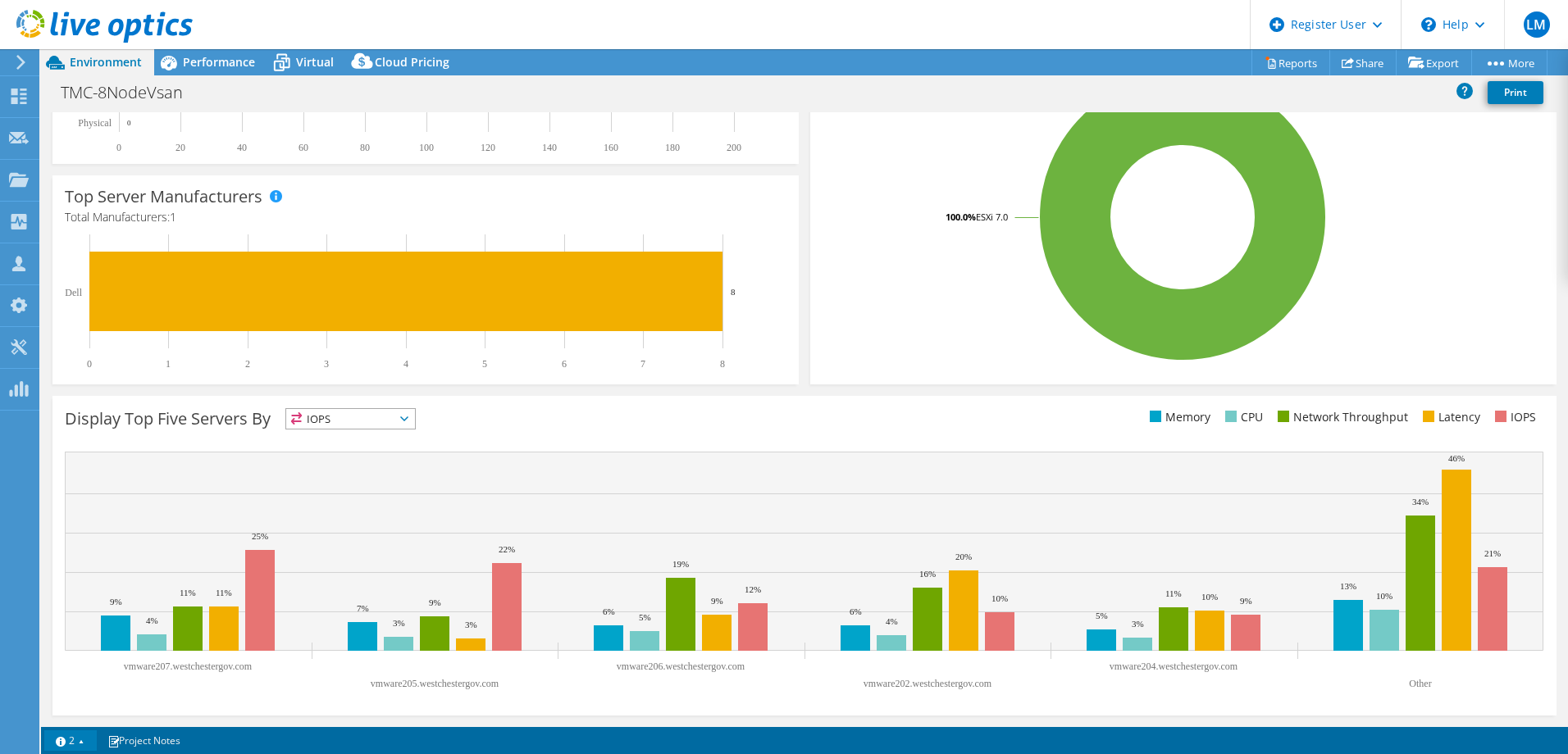 click on "2" at bounding box center [71, 740] 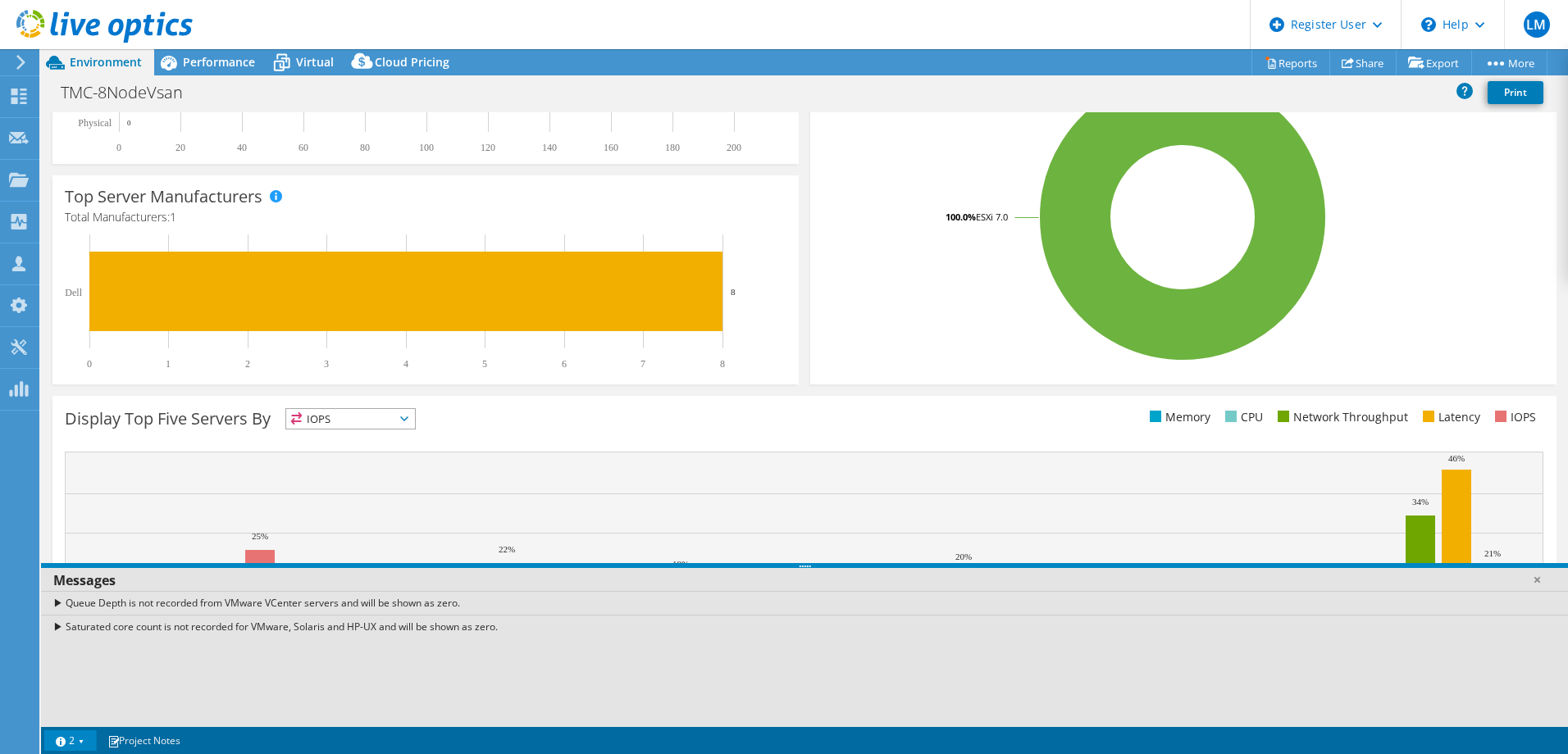 click on "2" at bounding box center (71, 740) 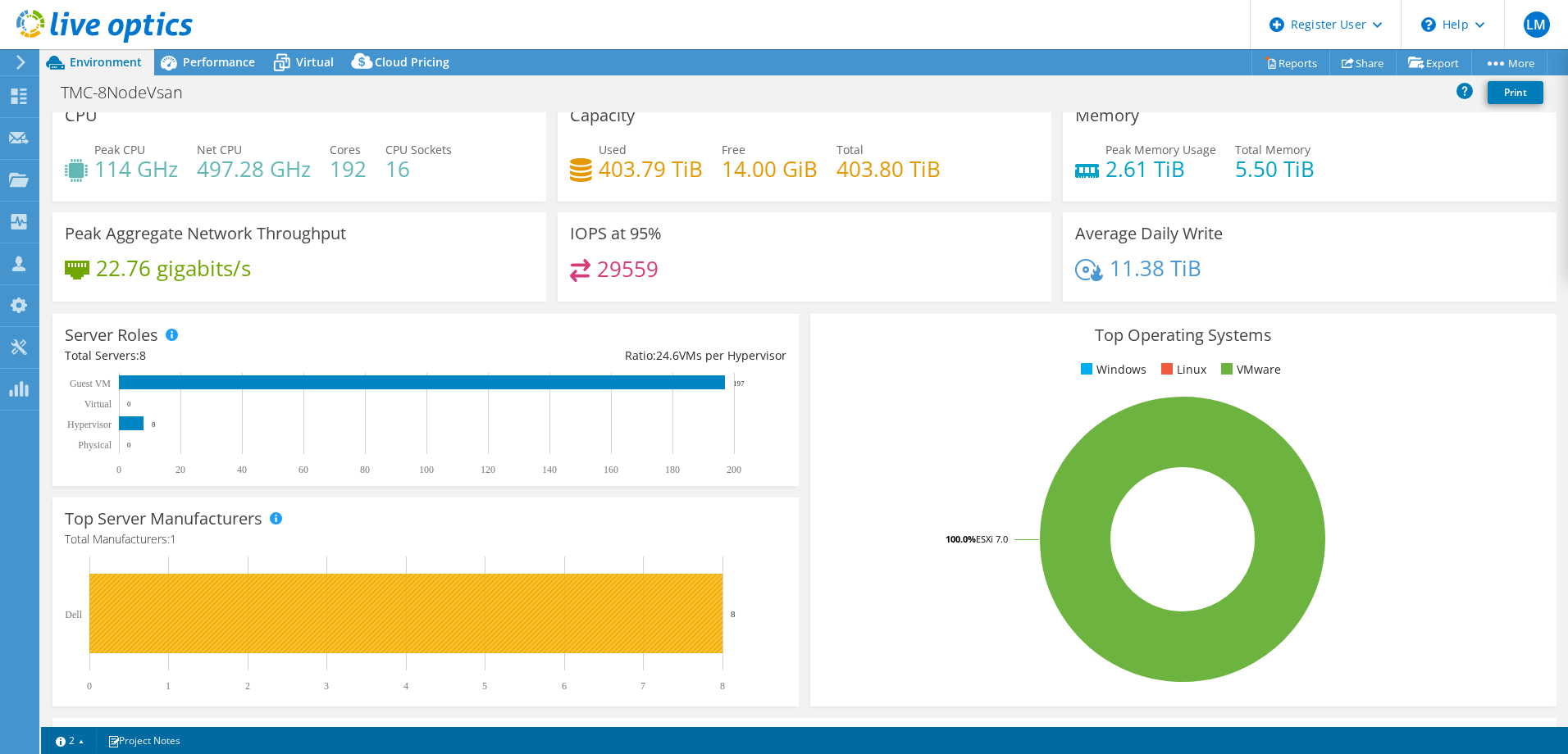 scroll, scrollTop: 0, scrollLeft: 0, axis: both 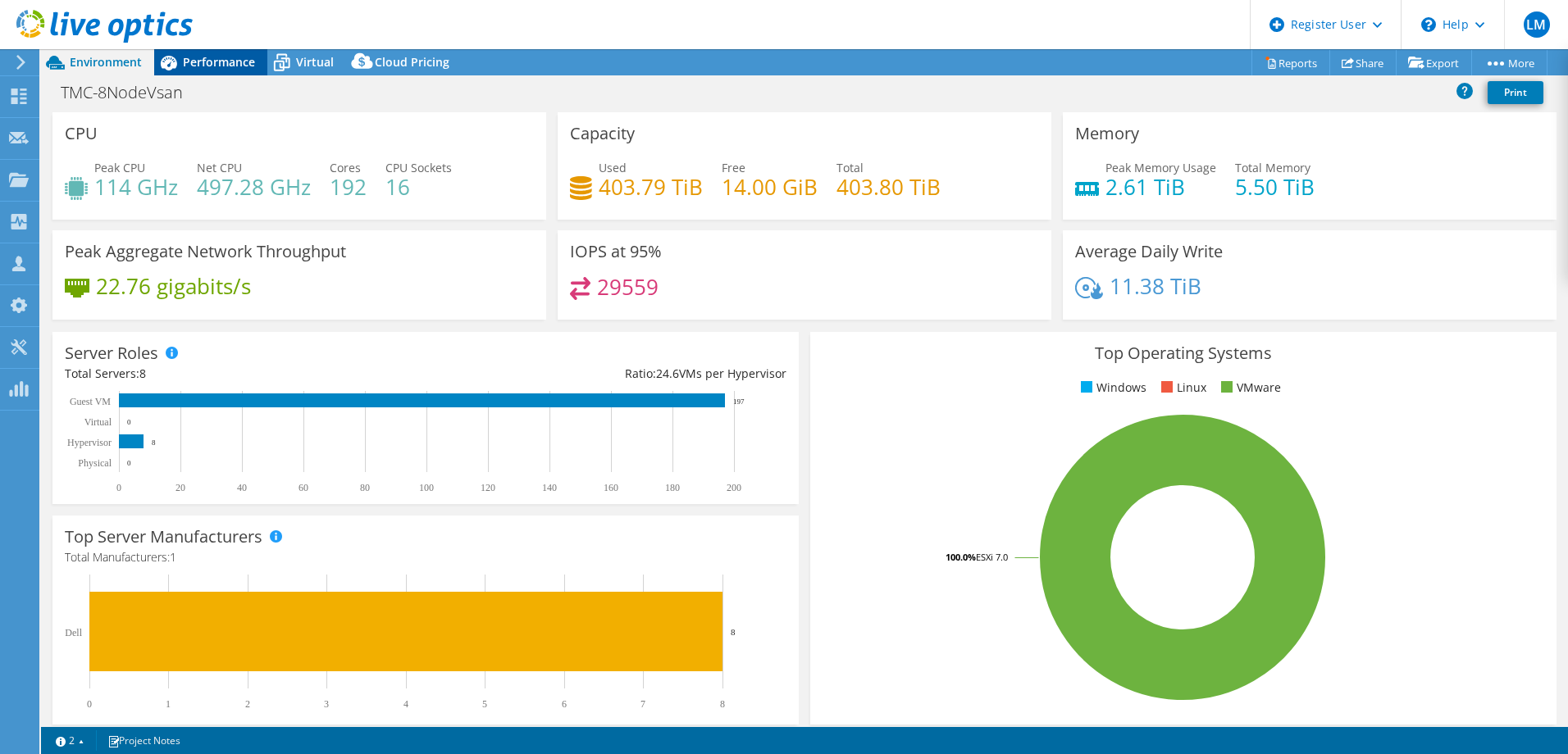 click on "Performance" at bounding box center [219, 61] 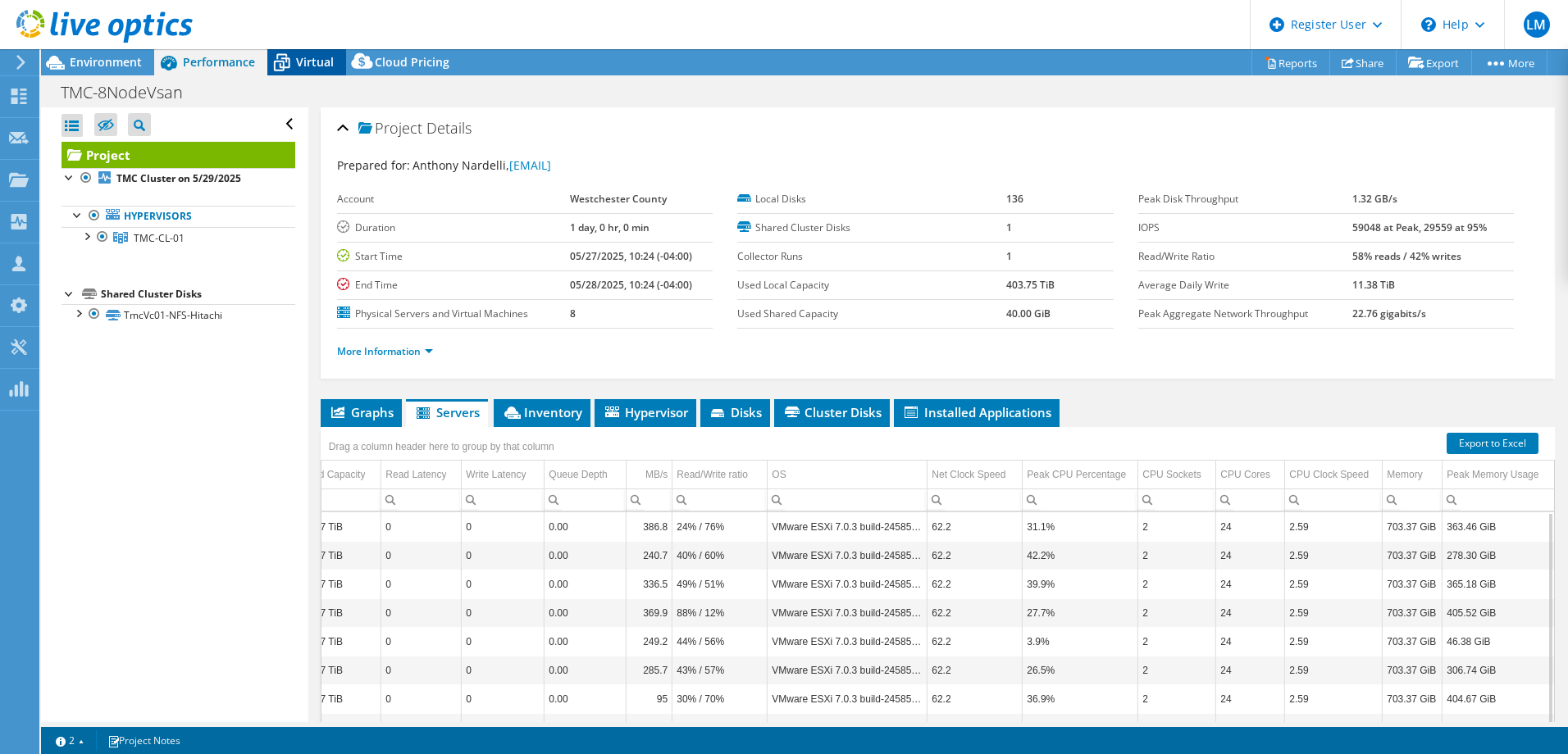 click 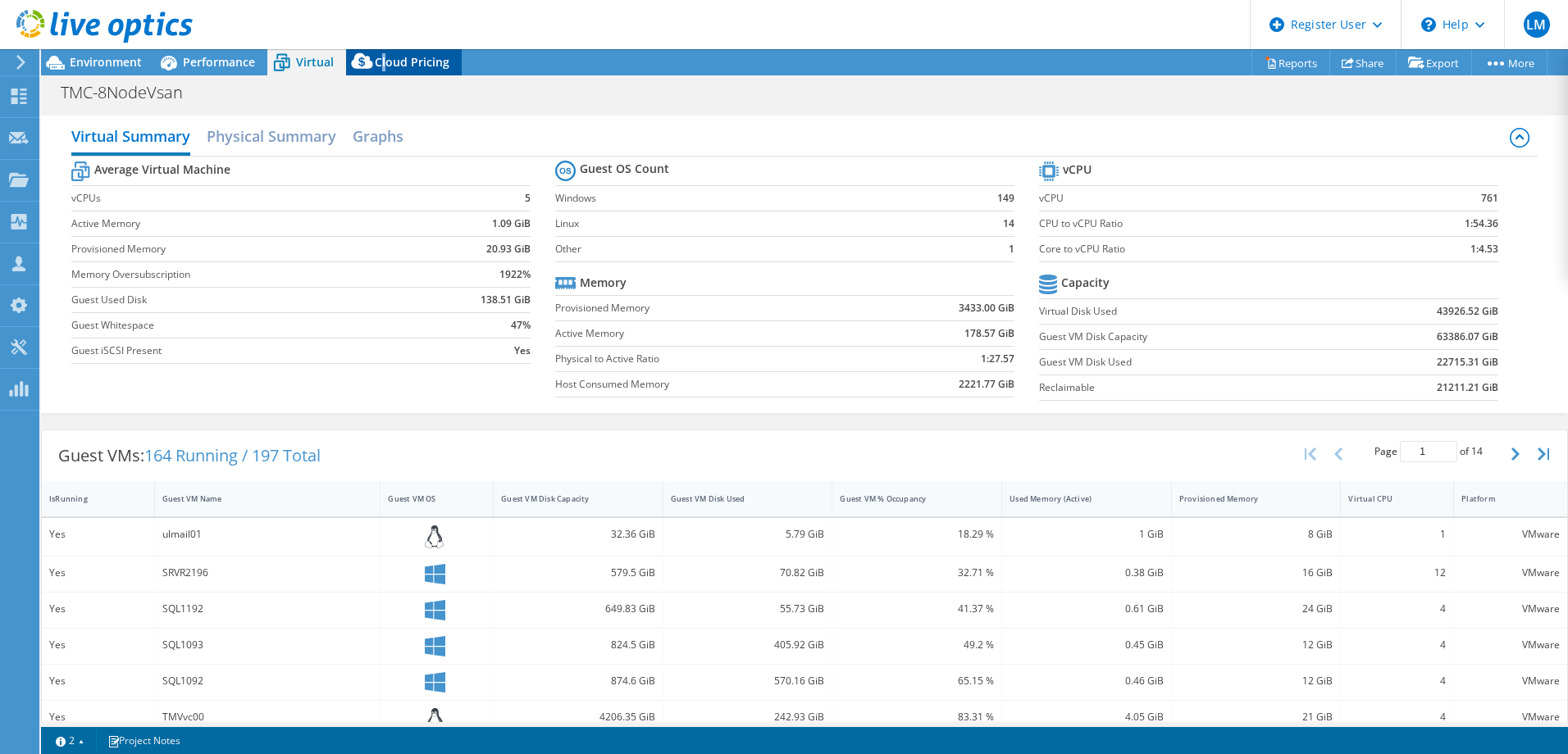 click on "Cloud Pricing" at bounding box center (403, 62) 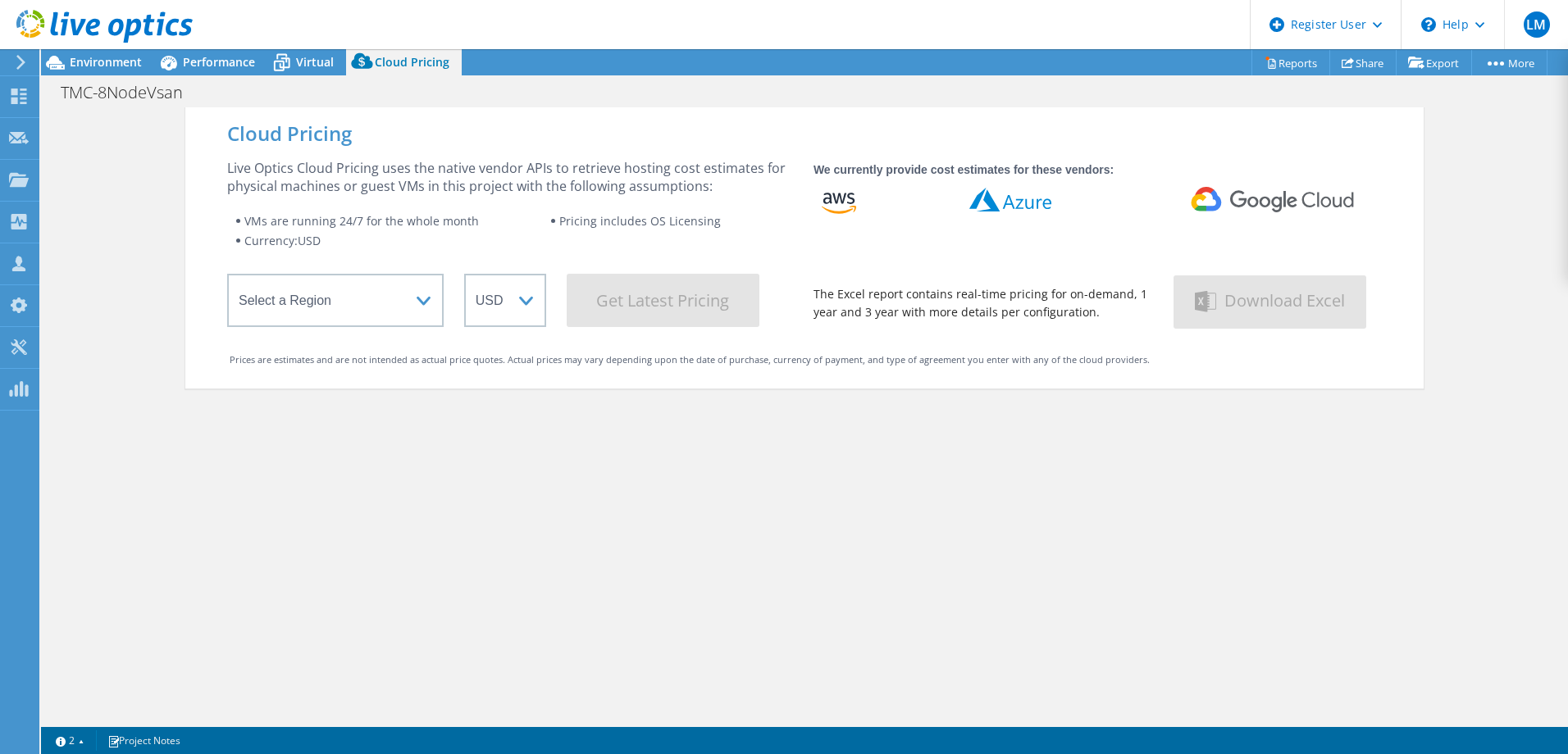 drag, startPoint x: 311, startPoint y: 66, endPoint x: 304, endPoint y: 77, distance: 13.038405 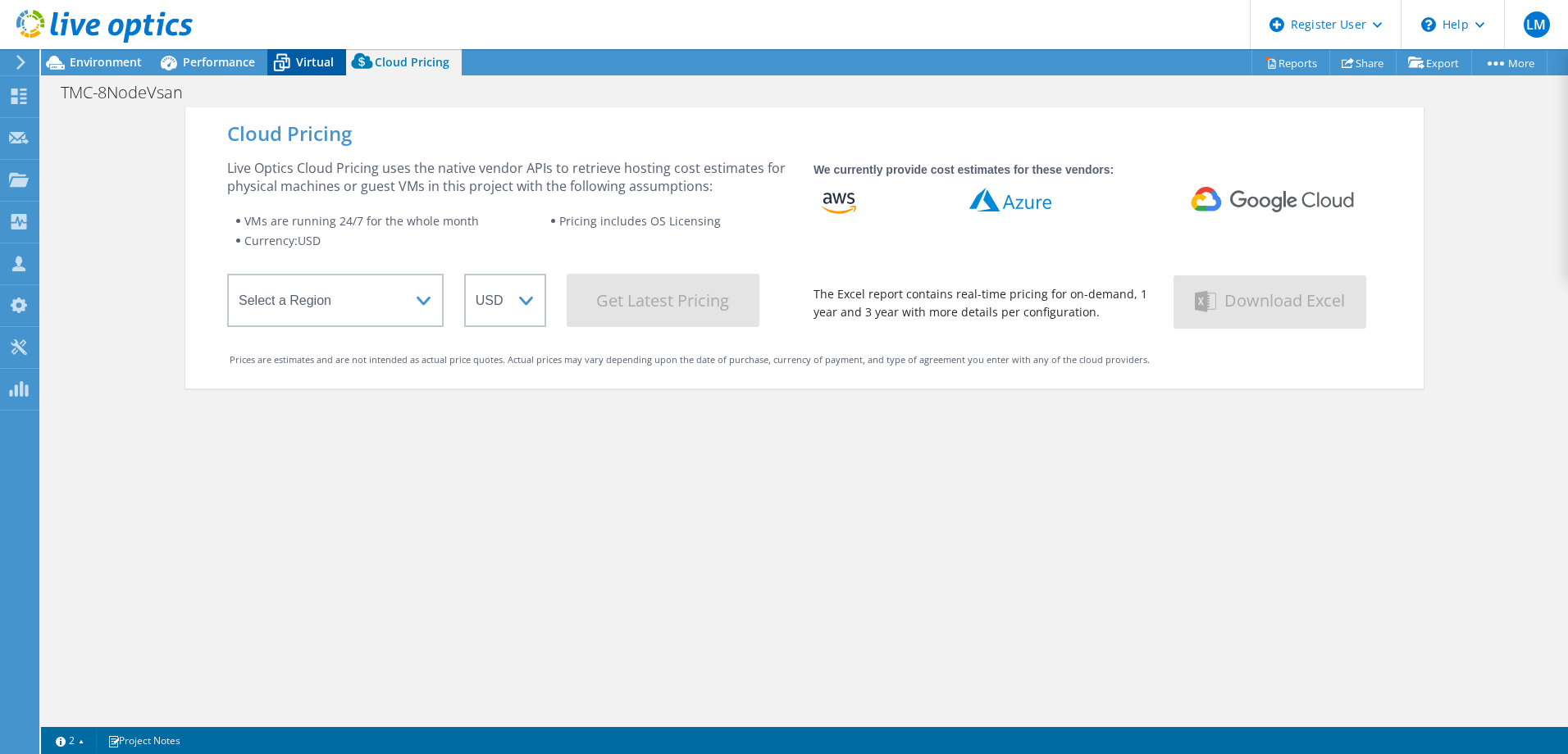click 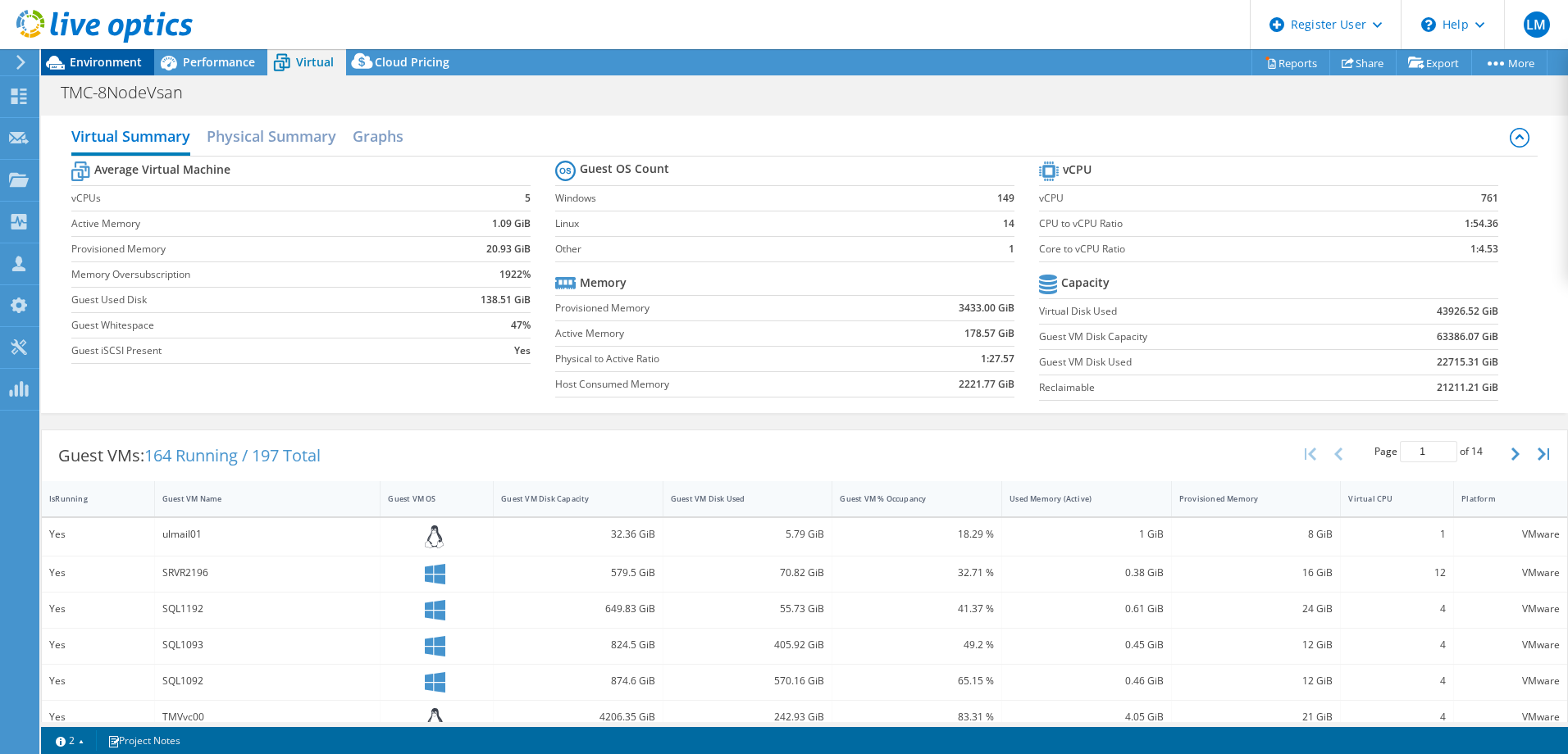 click on "Environment" at bounding box center [106, 61] 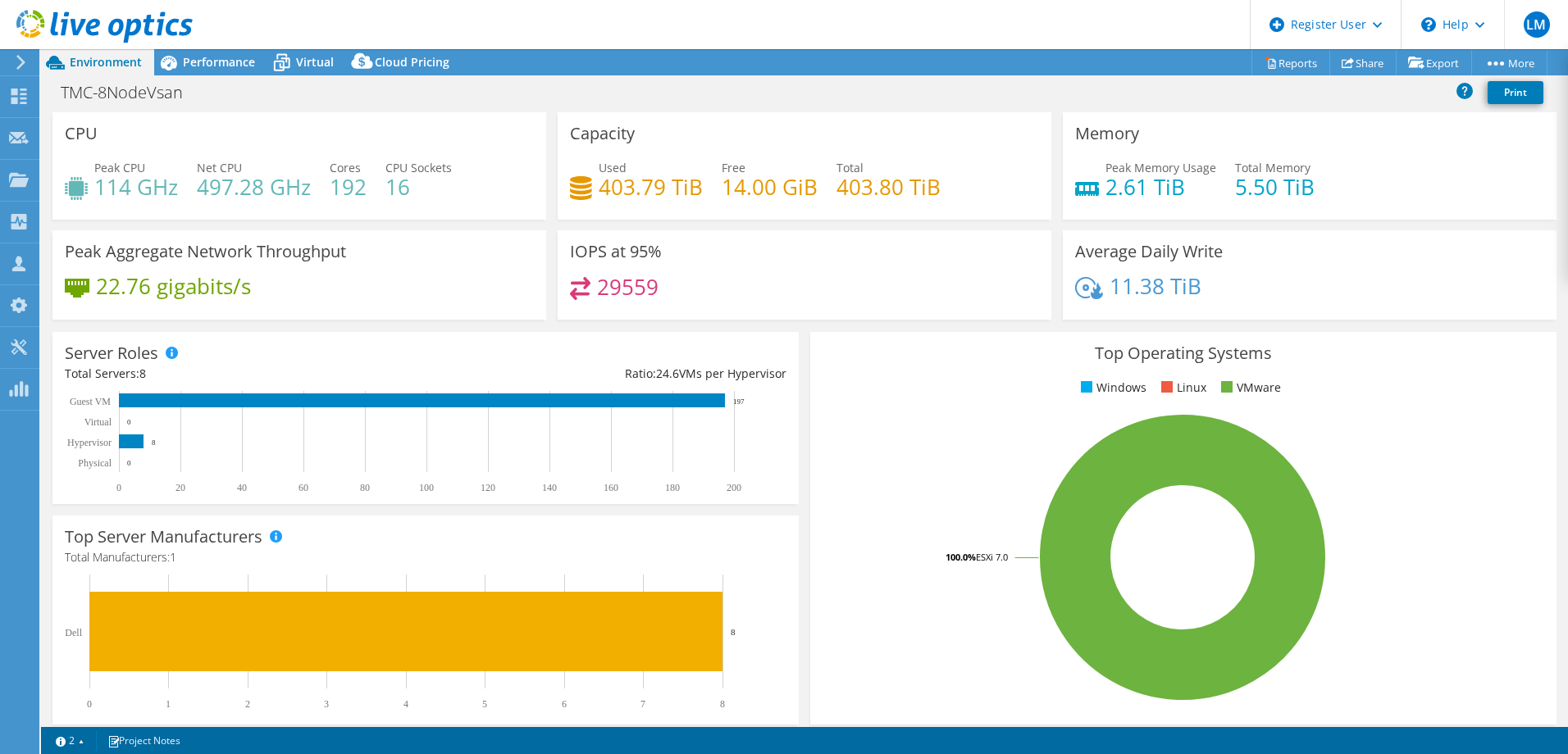 click 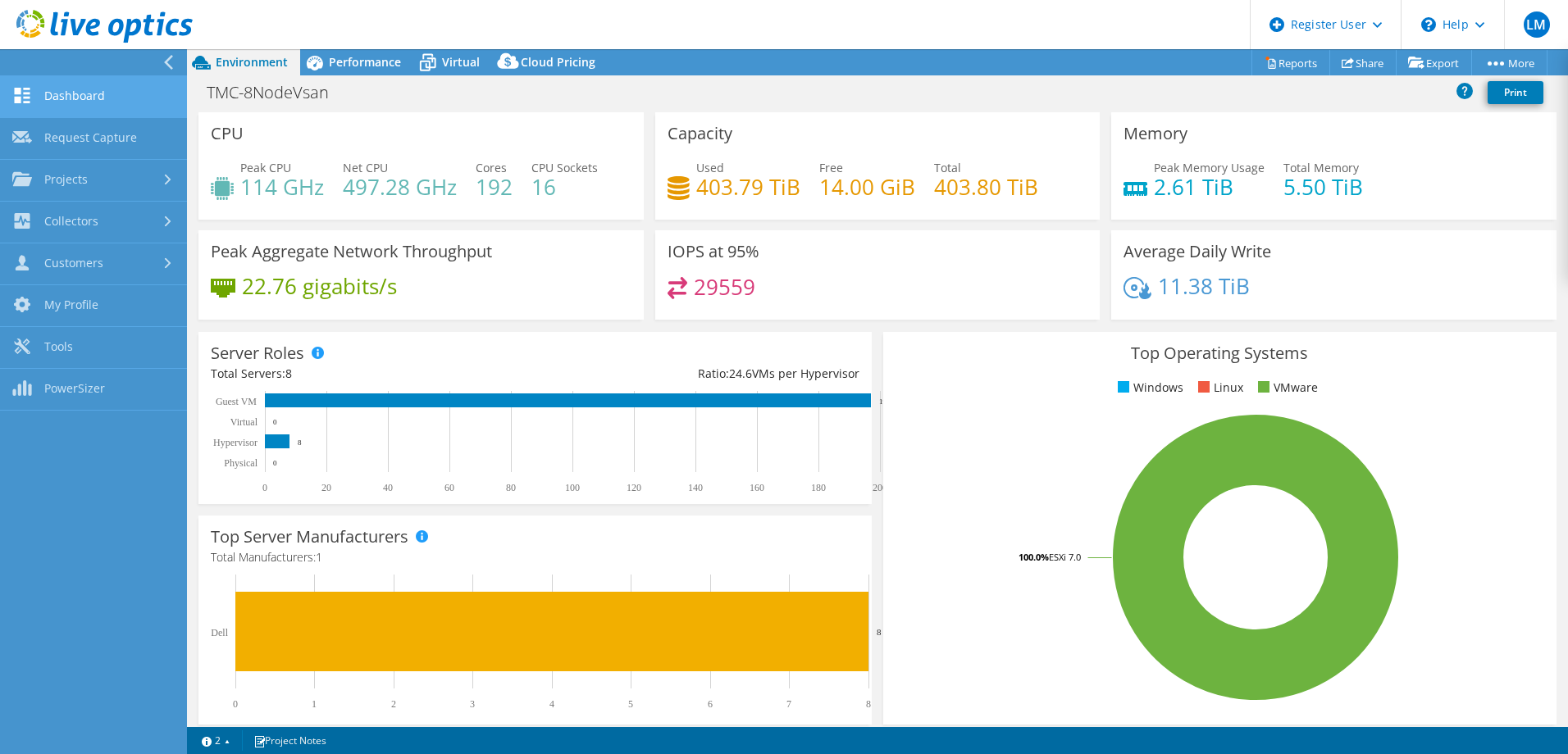 click on "Dashboard" at bounding box center [93, 97] 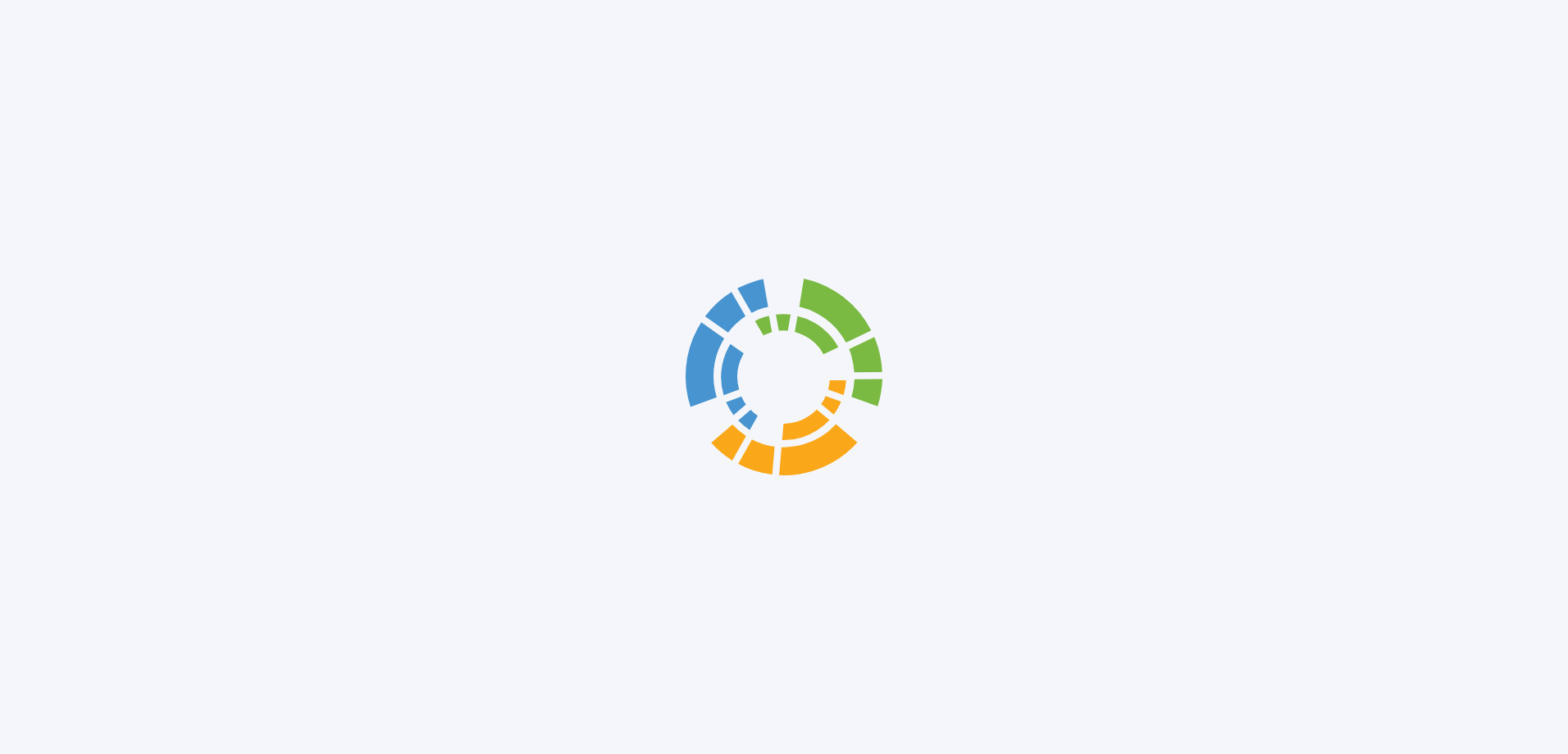 scroll, scrollTop: 0, scrollLeft: 0, axis: both 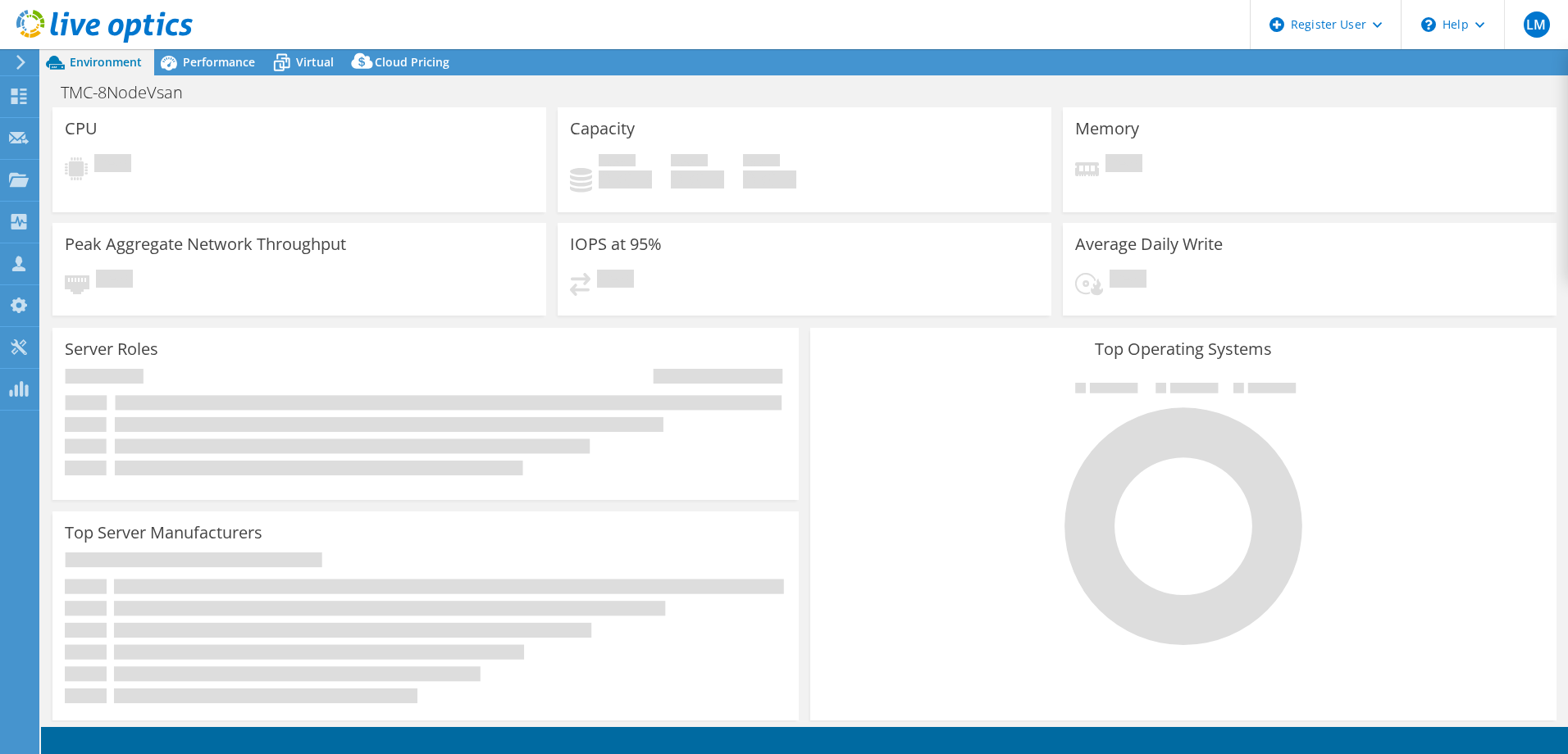select 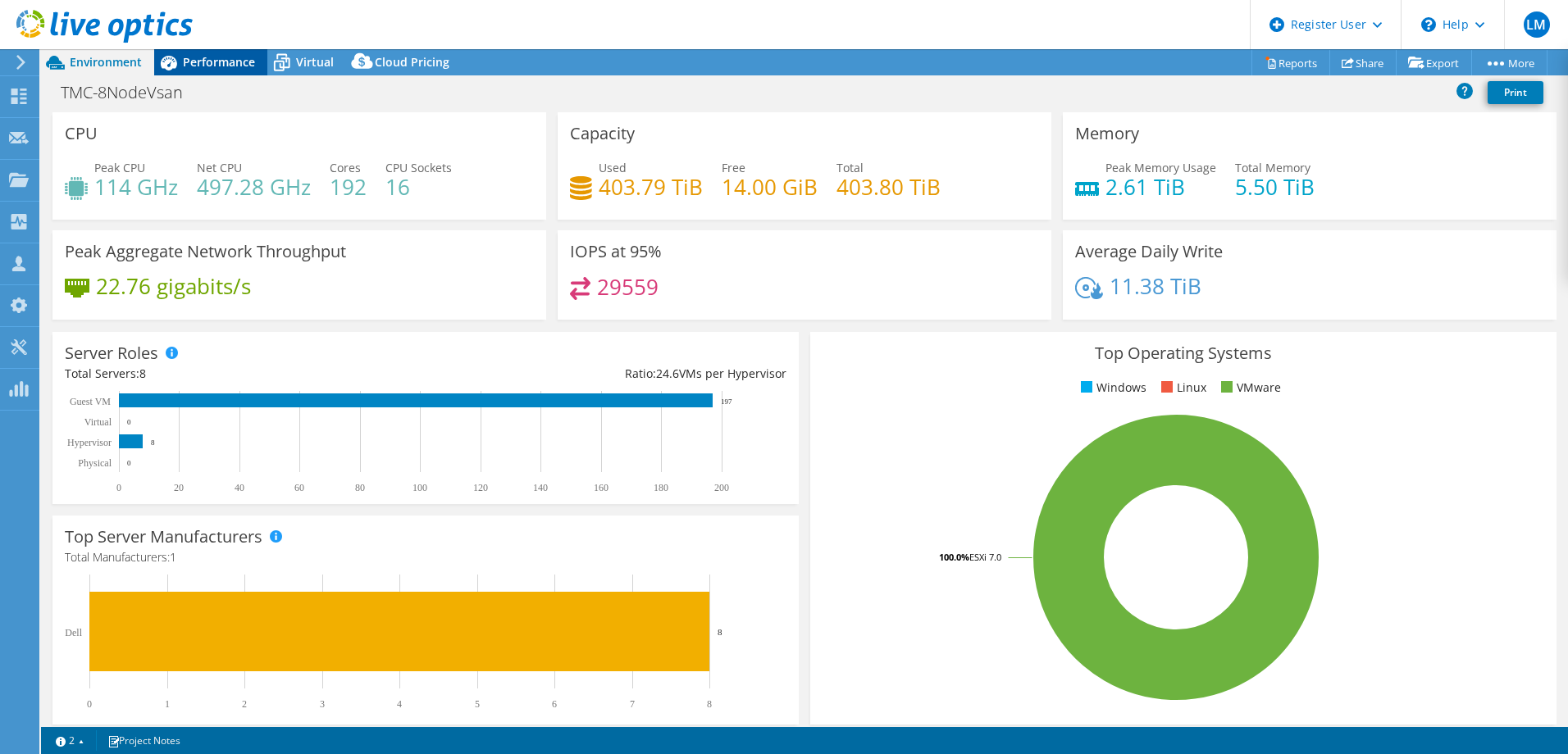 click on "Performance" at bounding box center (211, 62) 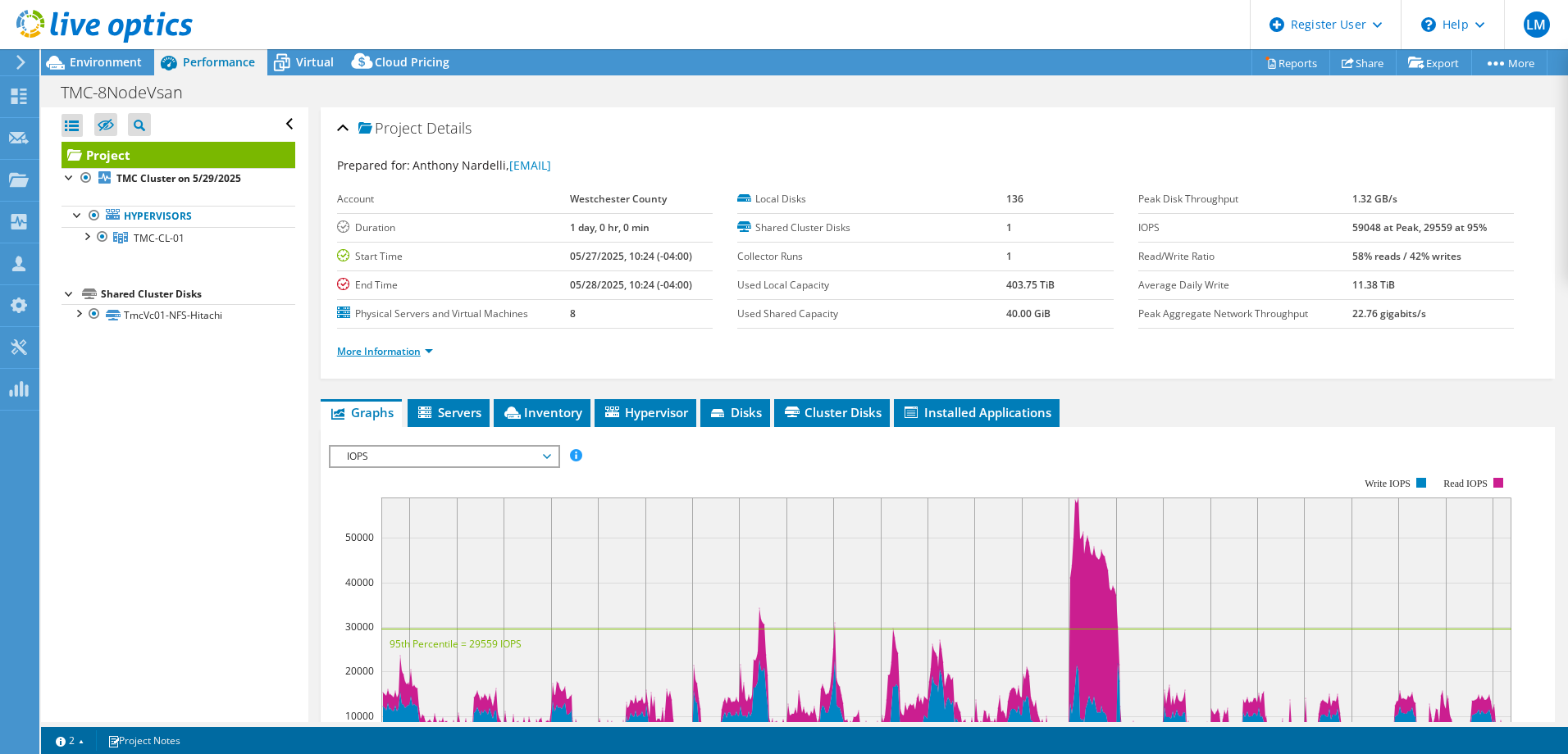 click on "More Information" at bounding box center [385, 351] 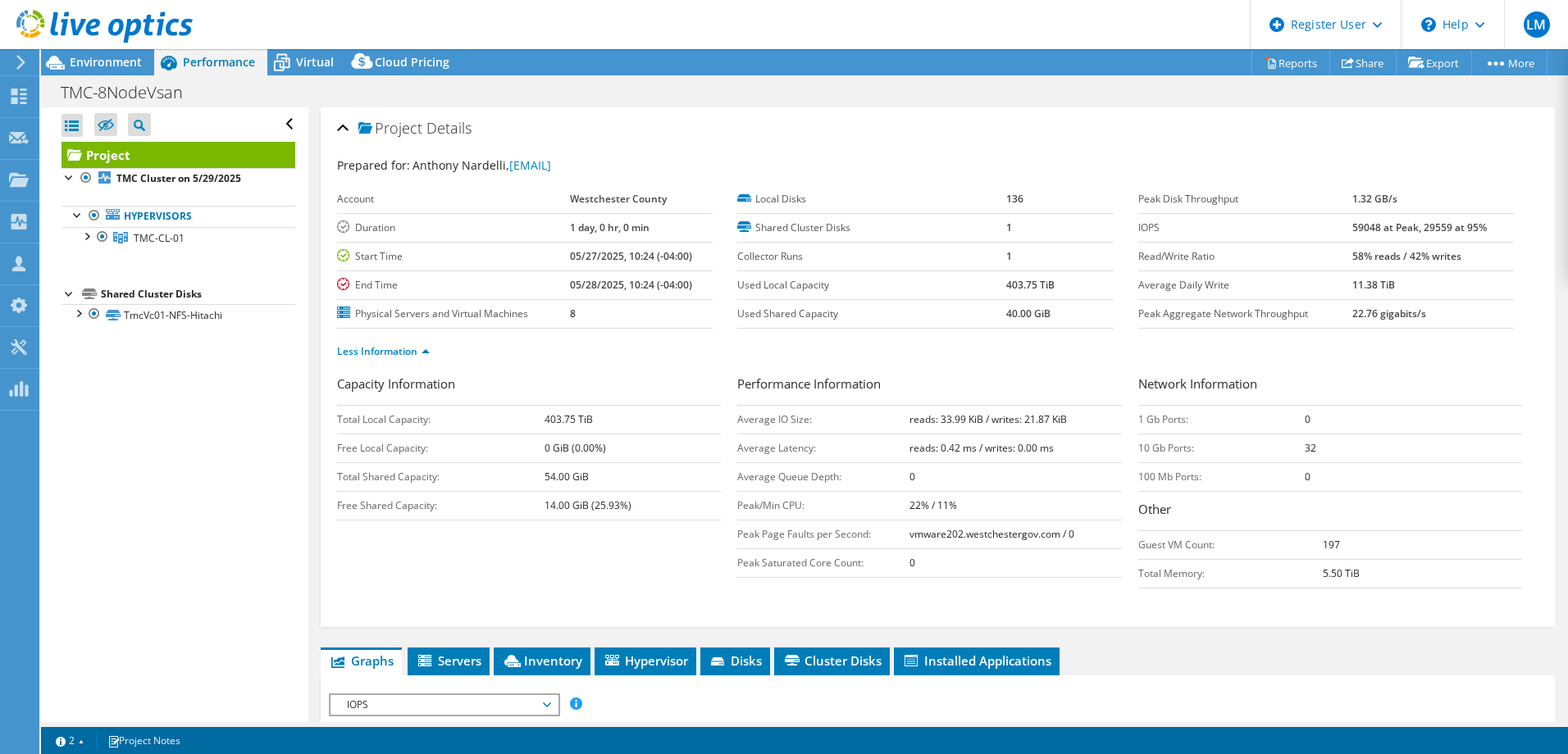 click on "8" at bounding box center (572, 313) 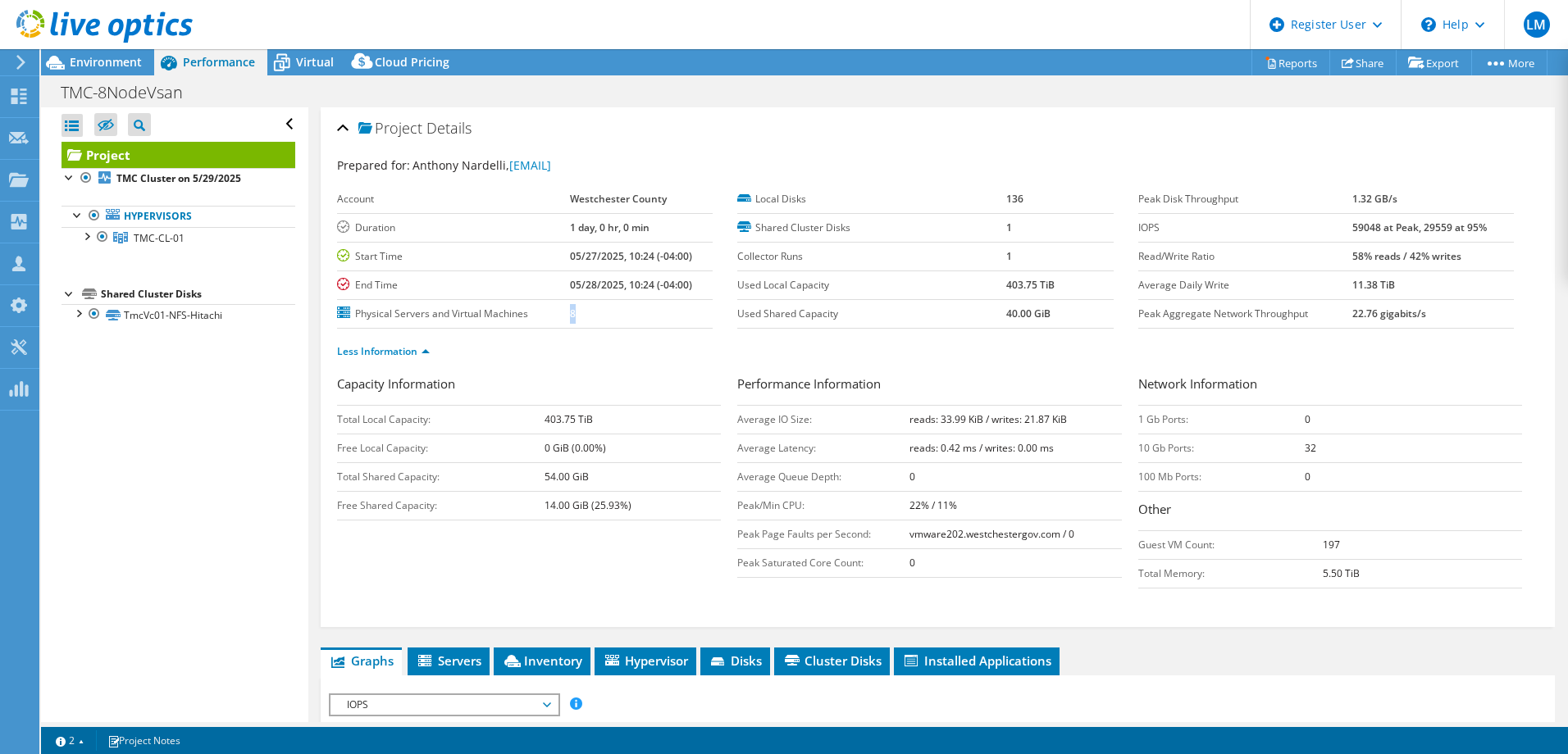 click on "Physical Servers and Virtual Machines
8" at bounding box center (525, 313) 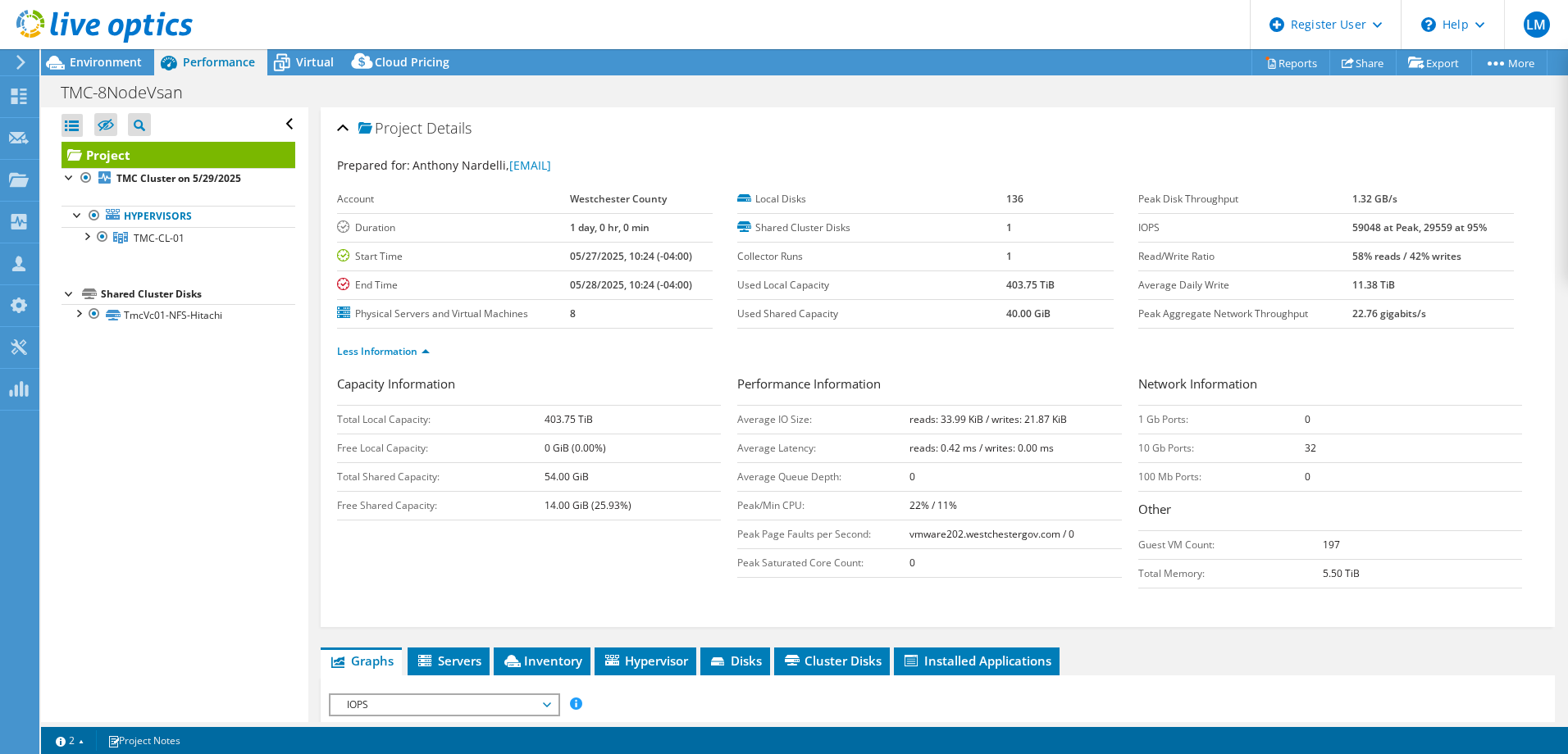 click on "Physical Servers and Virtual Machines" at bounding box center [454, 314] 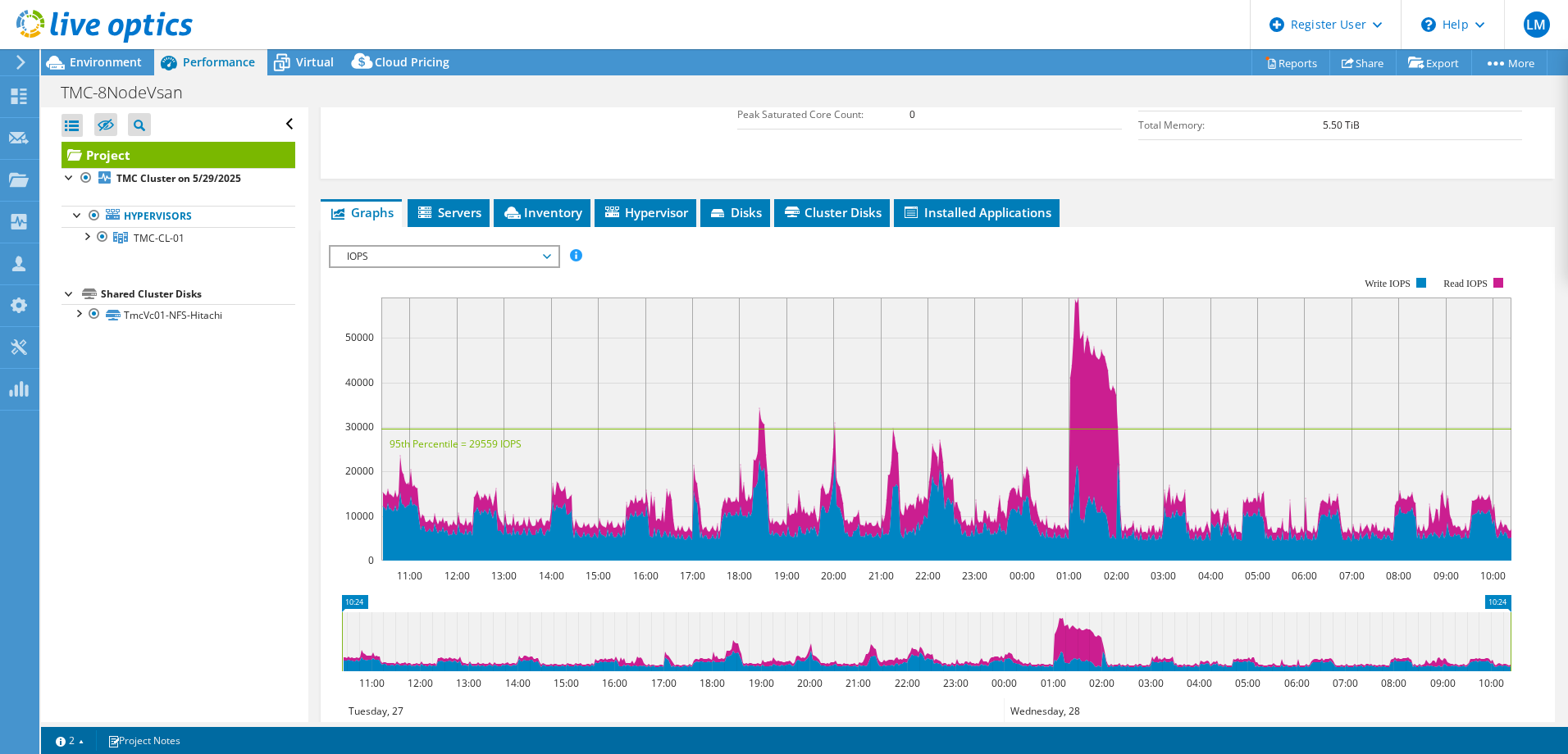 scroll, scrollTop: 547, scrollLeft: 0, axis: vertical 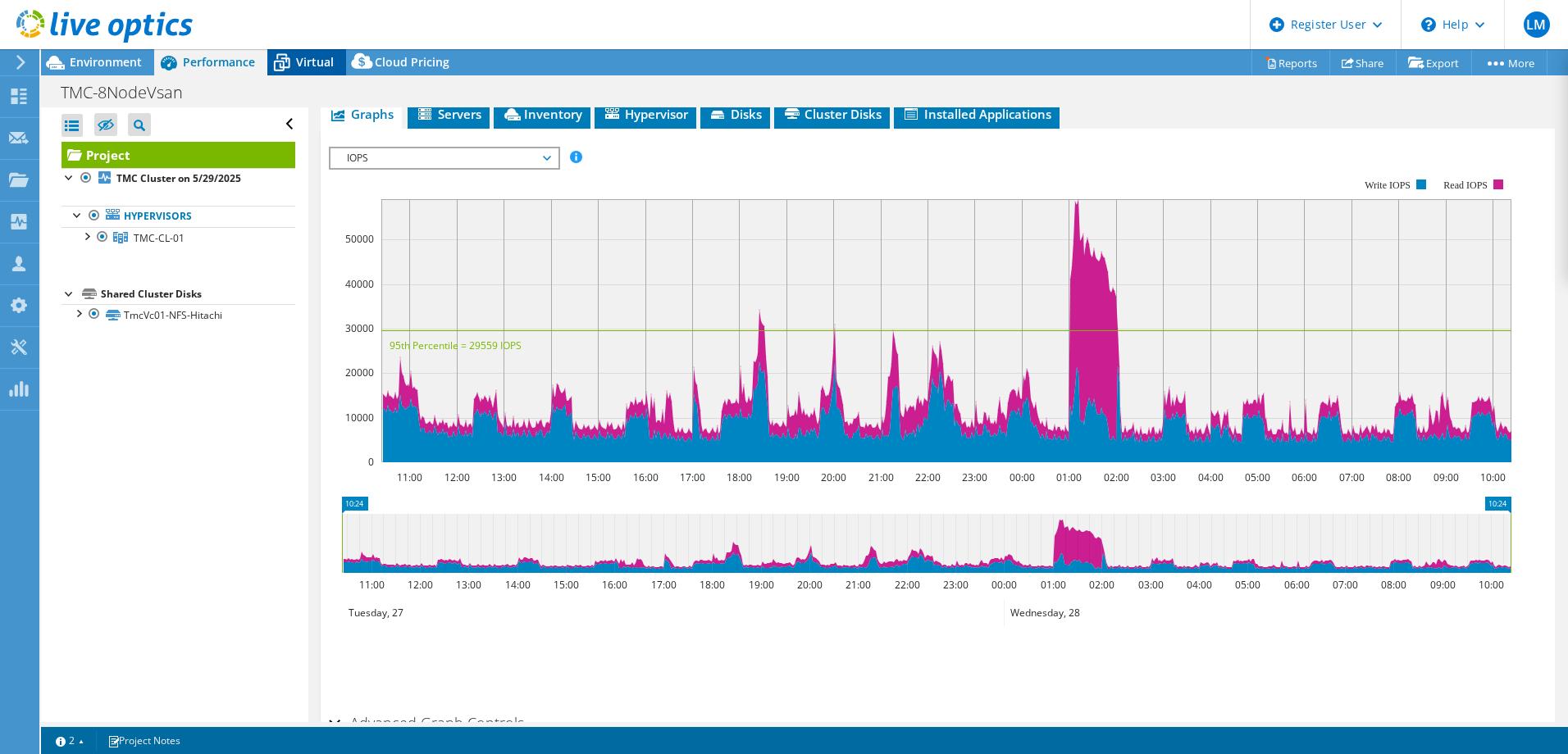 click on "Virtual" at bounding box center (315, 61) 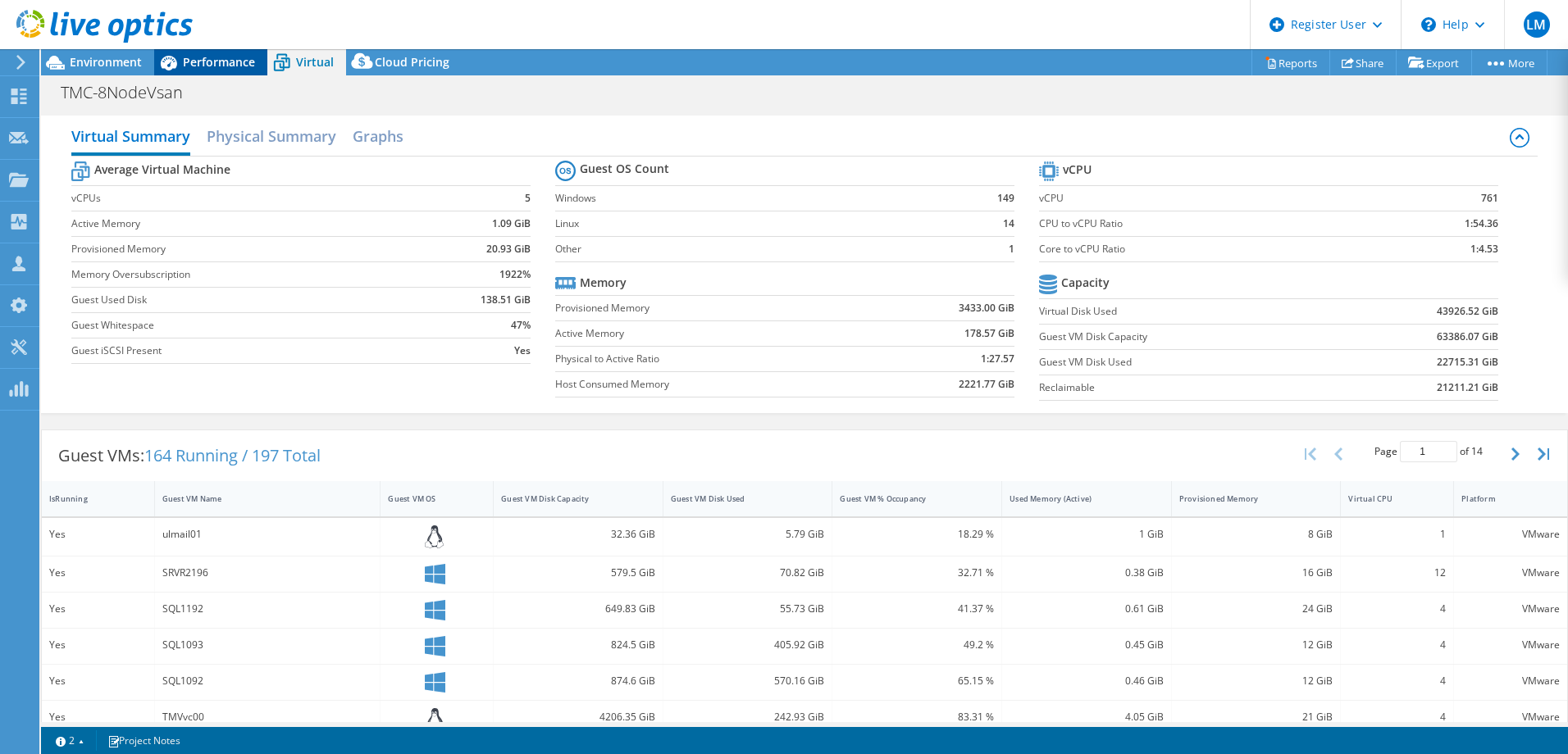 click on "Performance" at bounding box center (219, 61) 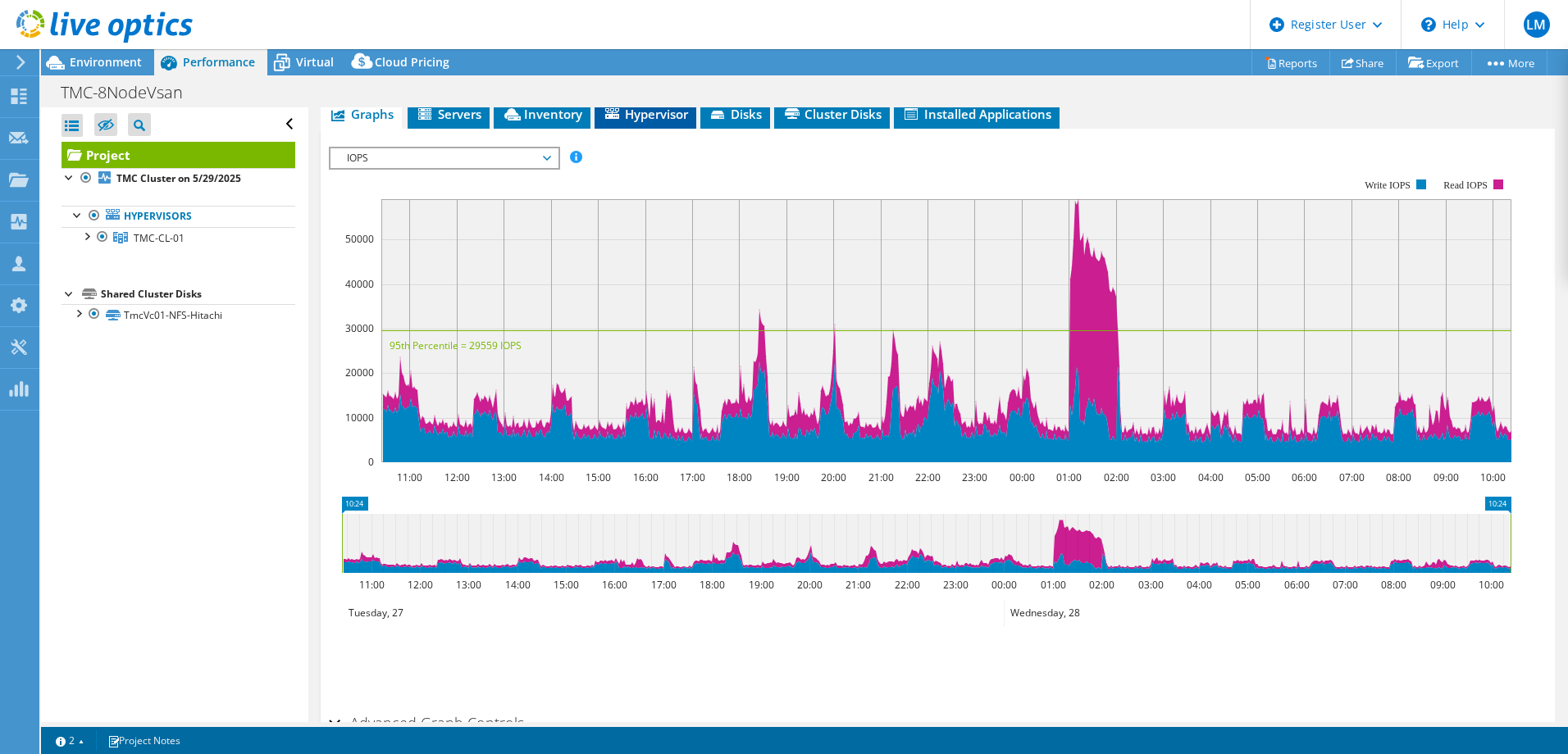 click on "Hypervisor" at bounding box center (645, 114) 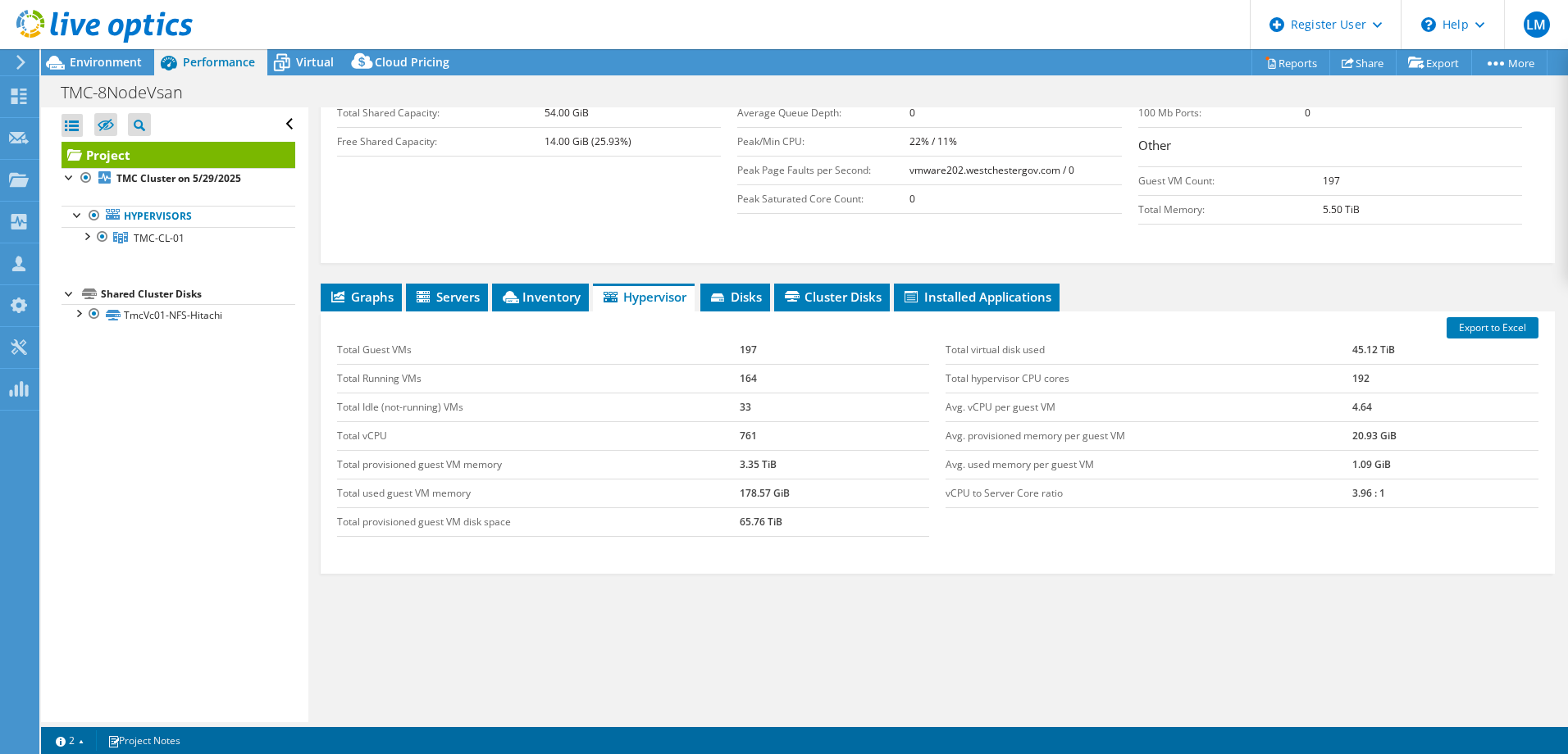 drag, startPoint x: 400, startPoint y: 440, endPoint x: 301, endPoint y: 444, distance: 99.080775 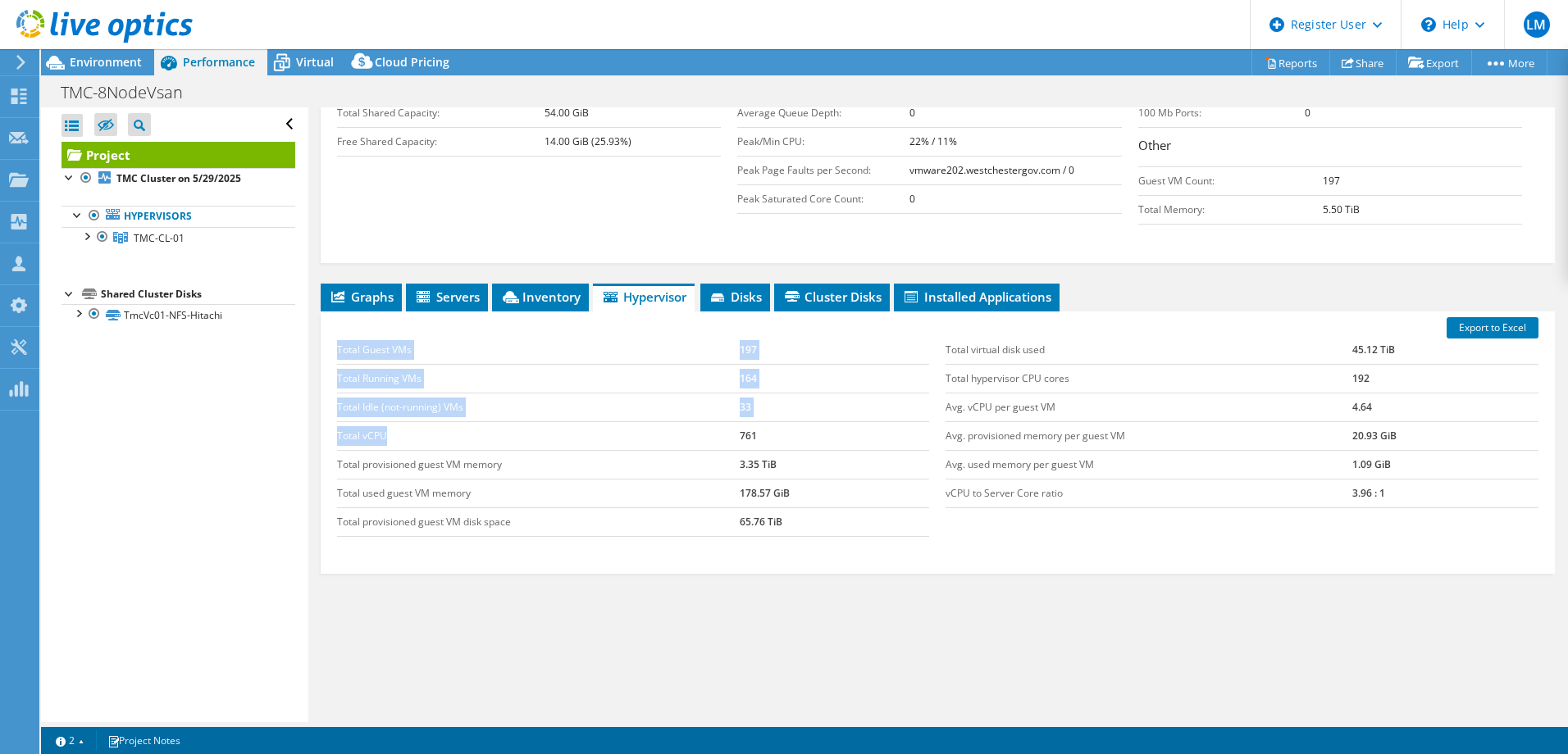 drag, startPoint x: 394, startPoint y: 441, endPoint x: 344, endPoint y: 441, distance: 50 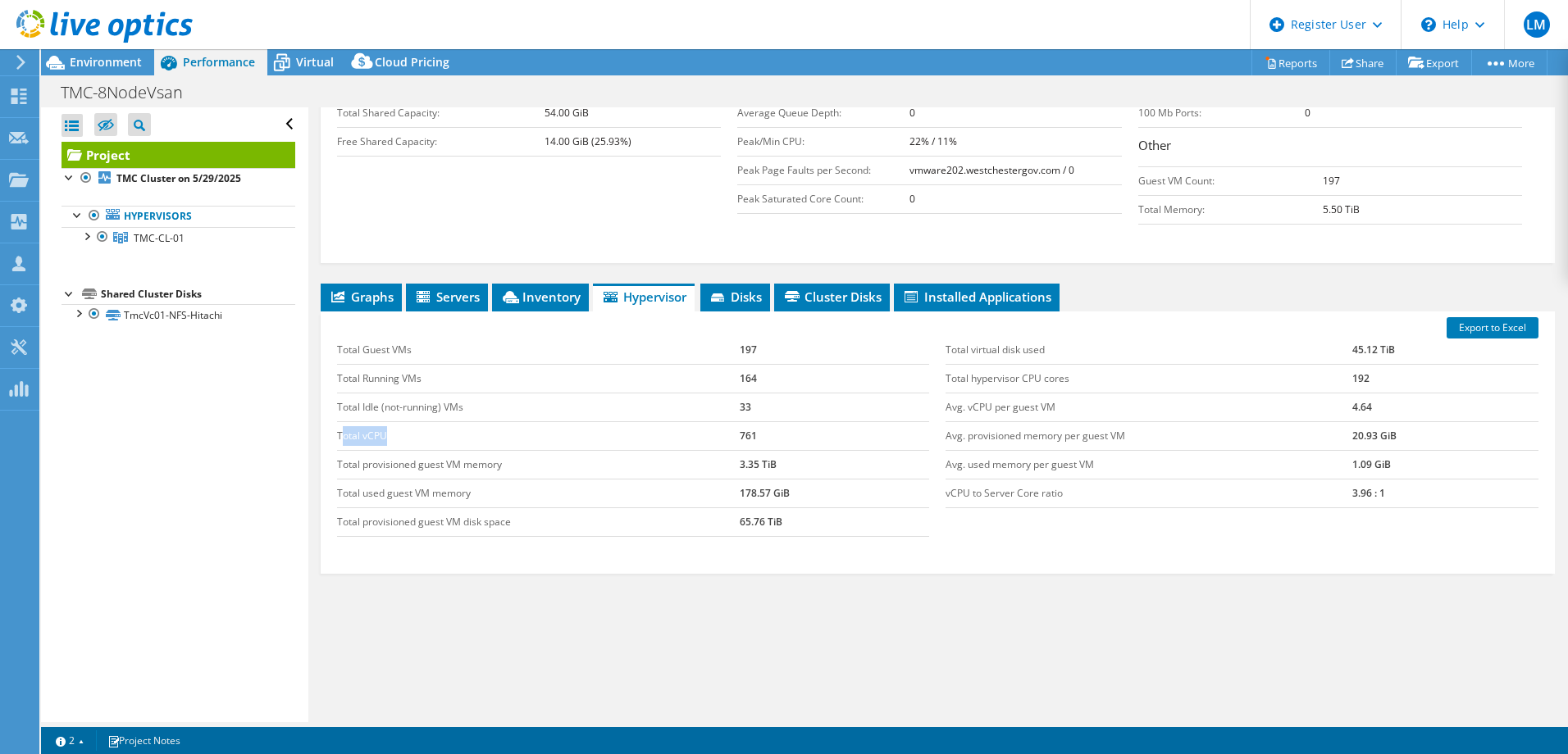 drag, startPoint x: 344, startPoint y: 441, endPoint x: 366, endPoint y: 438, distance: 22.203603 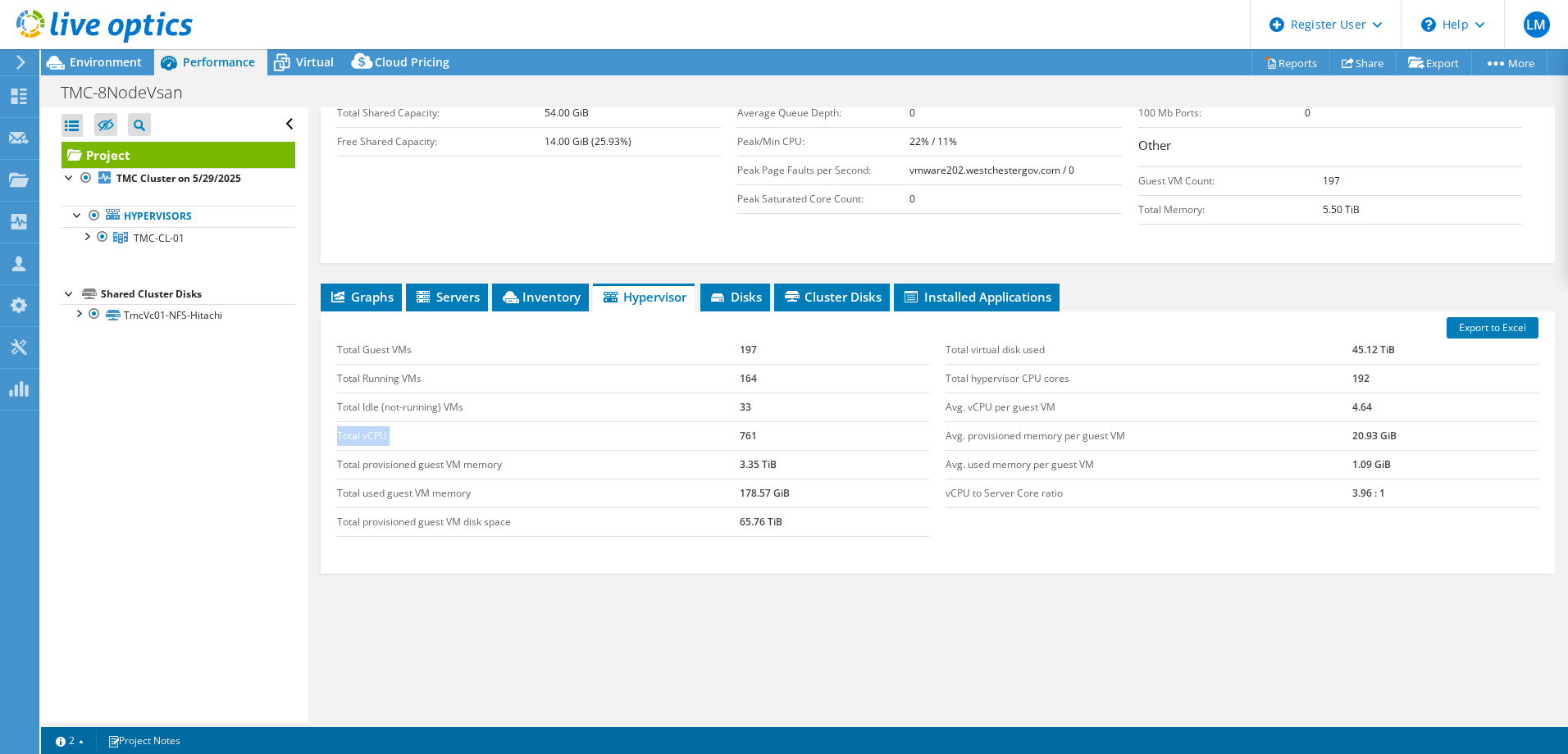drag, startPoint x: 390, startPoint y: 434, endPoint x: 358, endPoint y: 432, distance: 32.062439 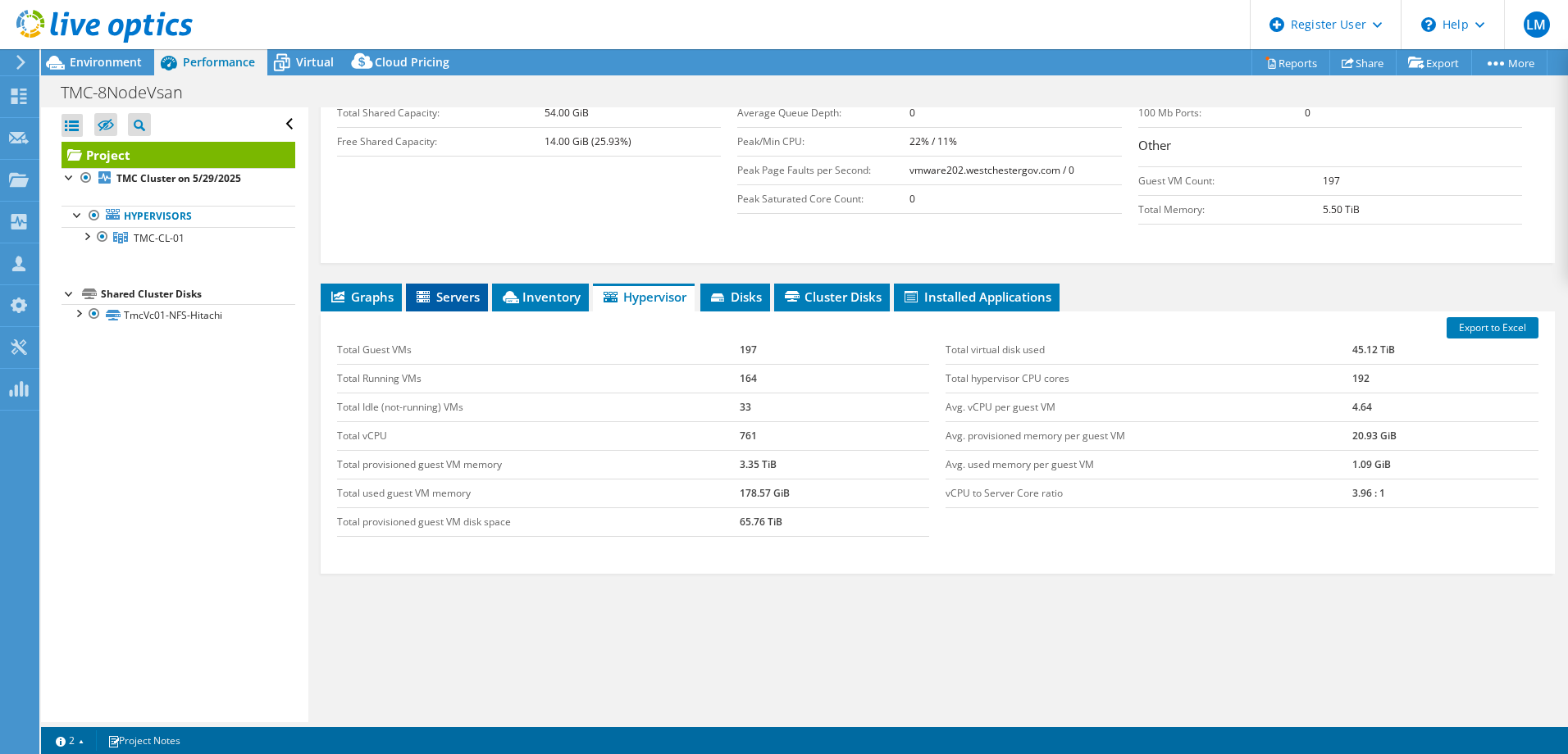 click on "Servers" at bounding box center [447, 298] 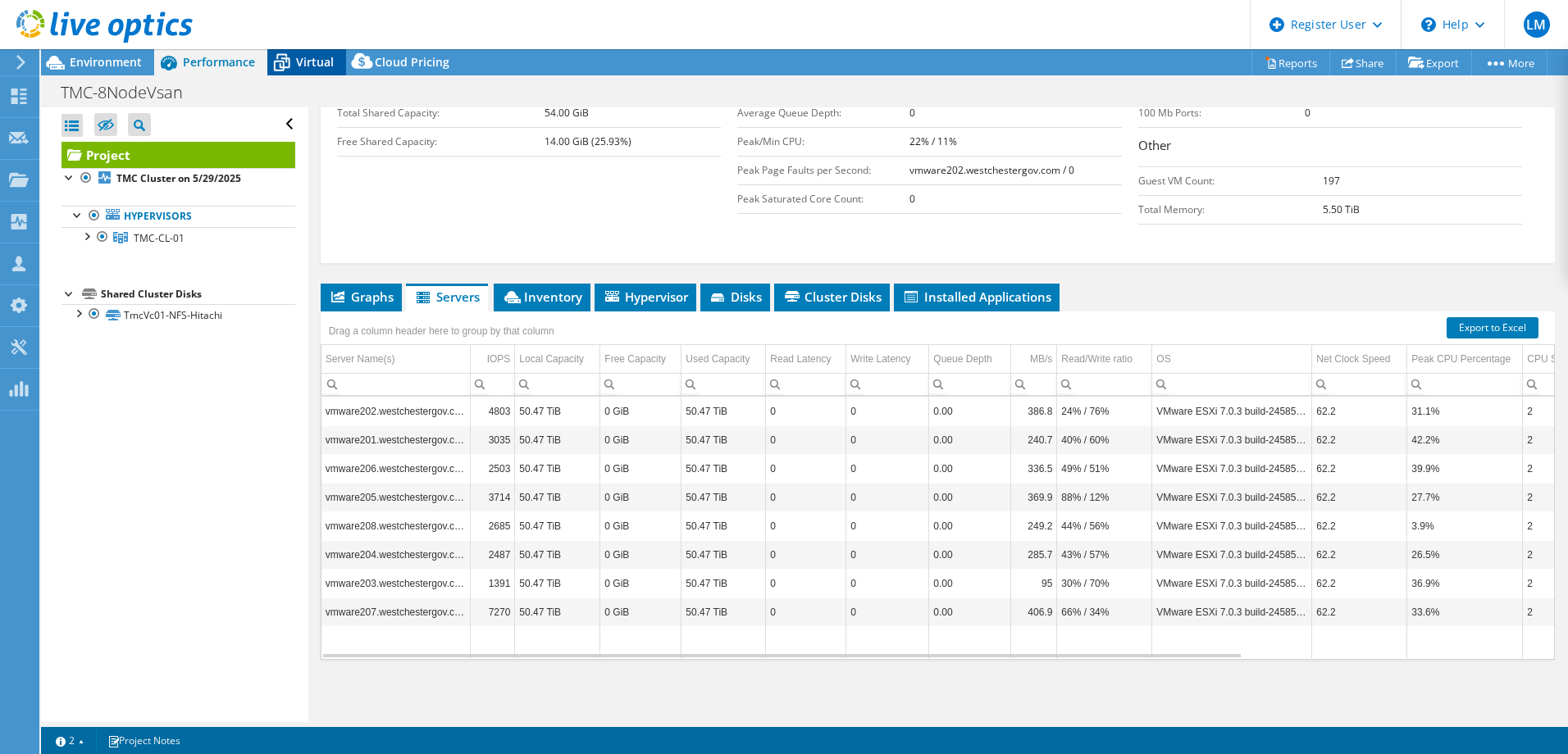click on "Virtual" at bounding box center (315, 61) 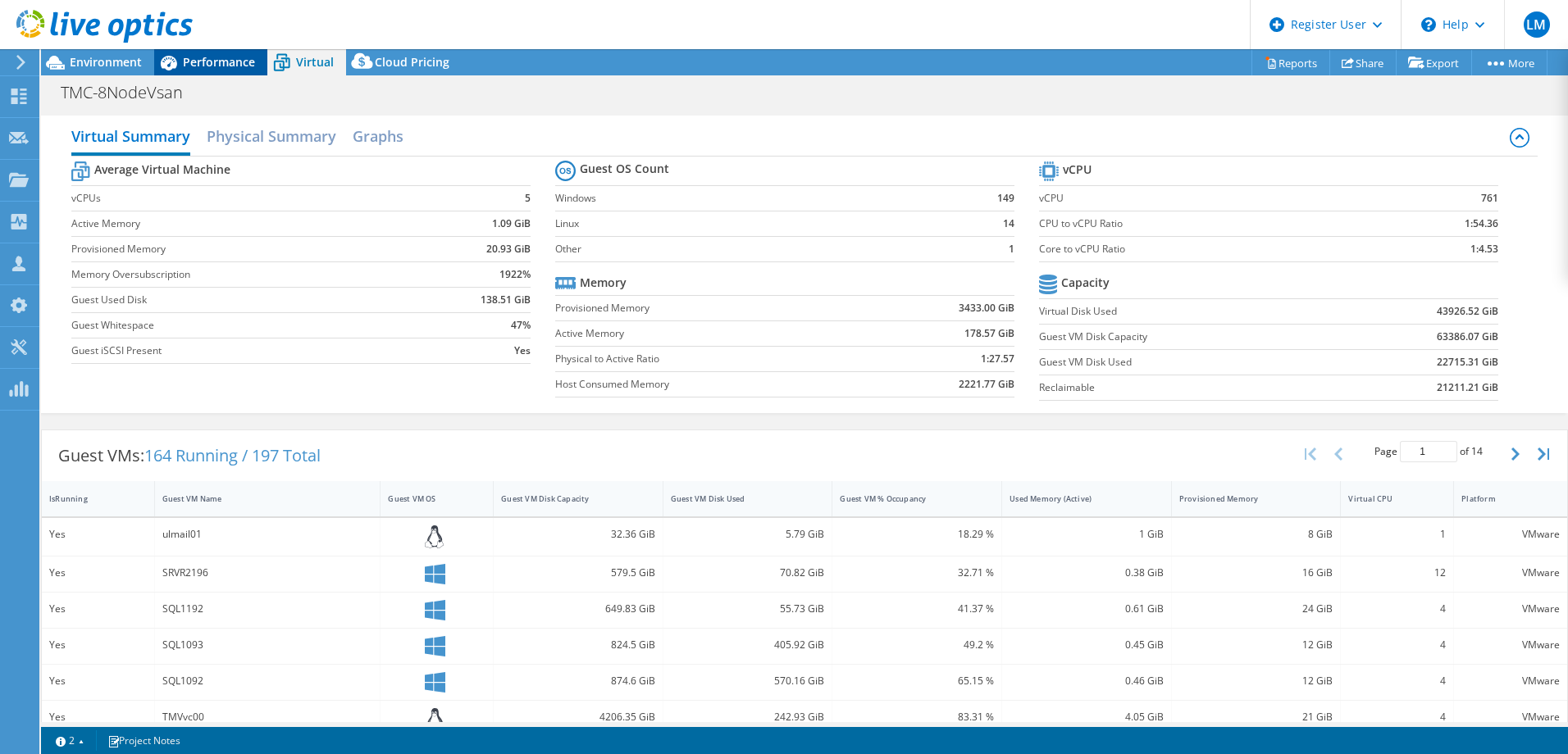 click on "Performance" at bounding box center [219, 61] 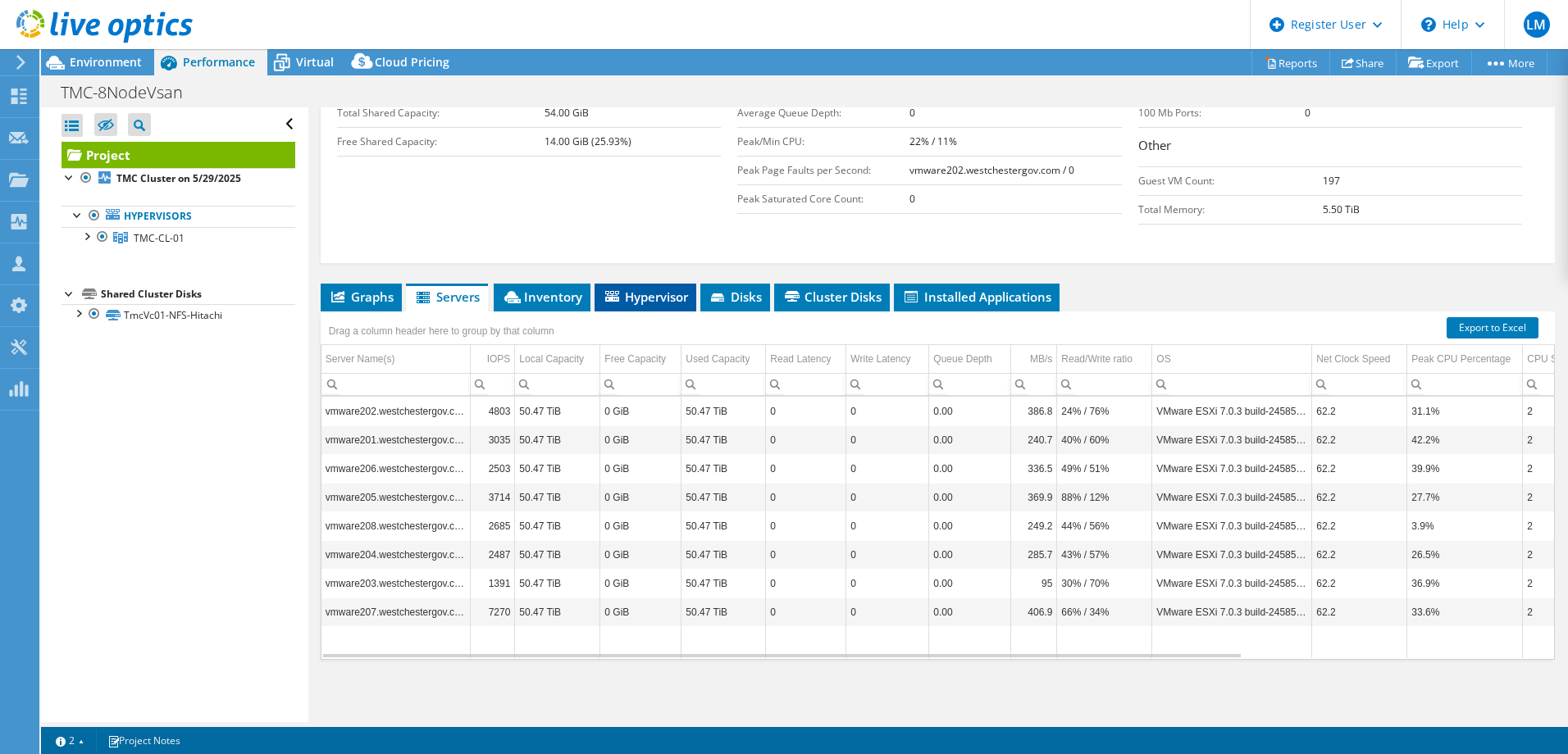 click on "Hypervisor" at bounding box center [645, 297] 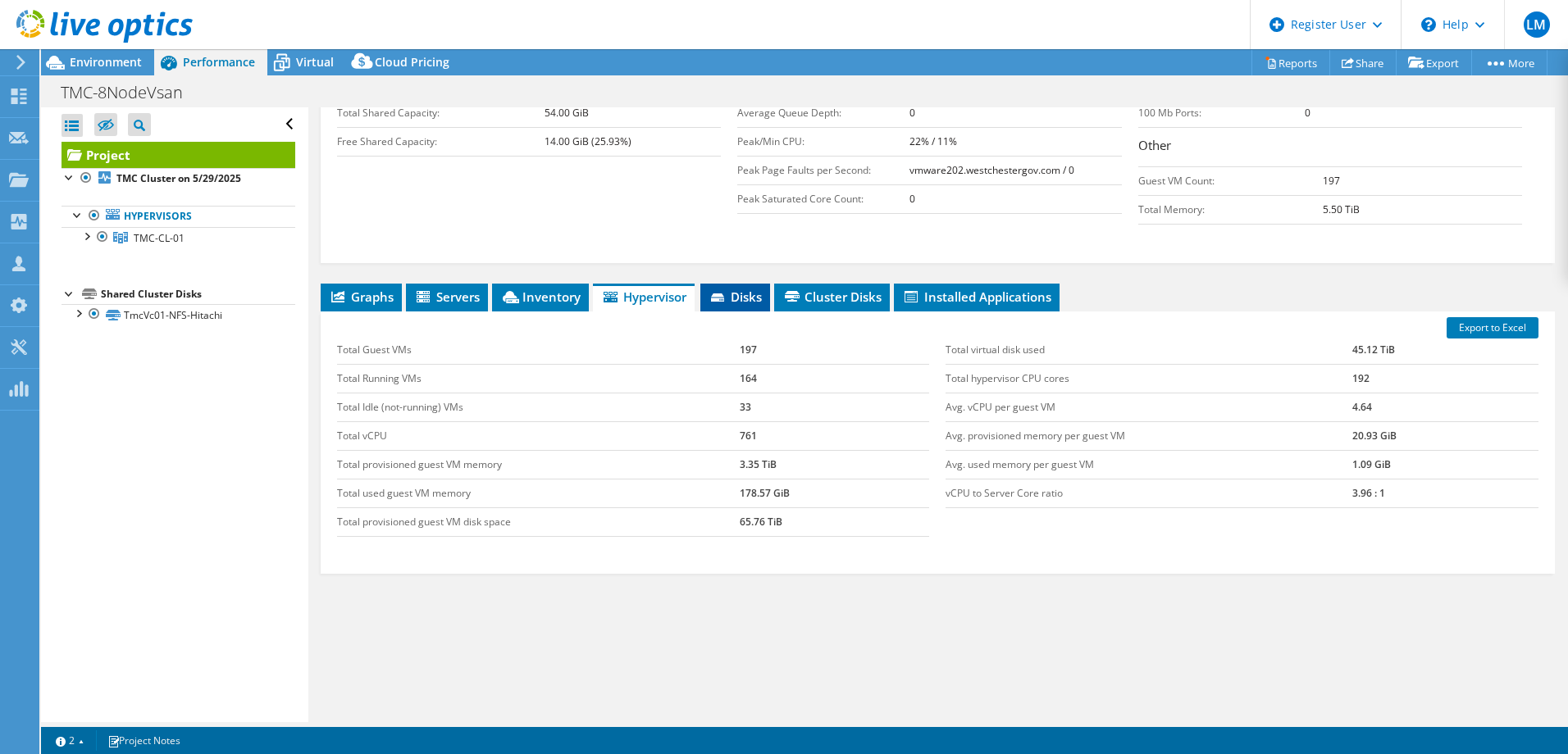 click on "Disks" at bounding box center (735, 297) 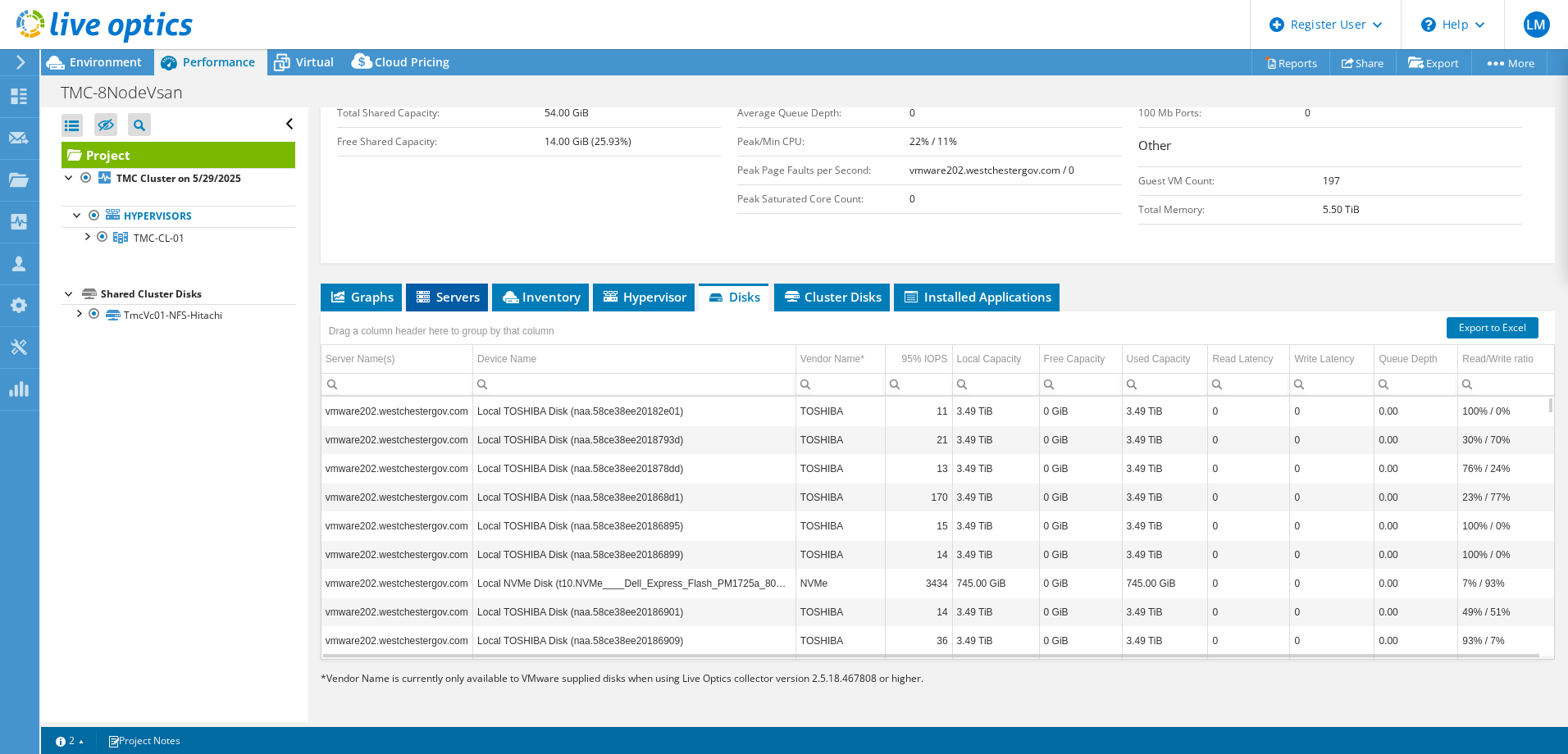 click on "Servers" at bounding box center (447, 297) 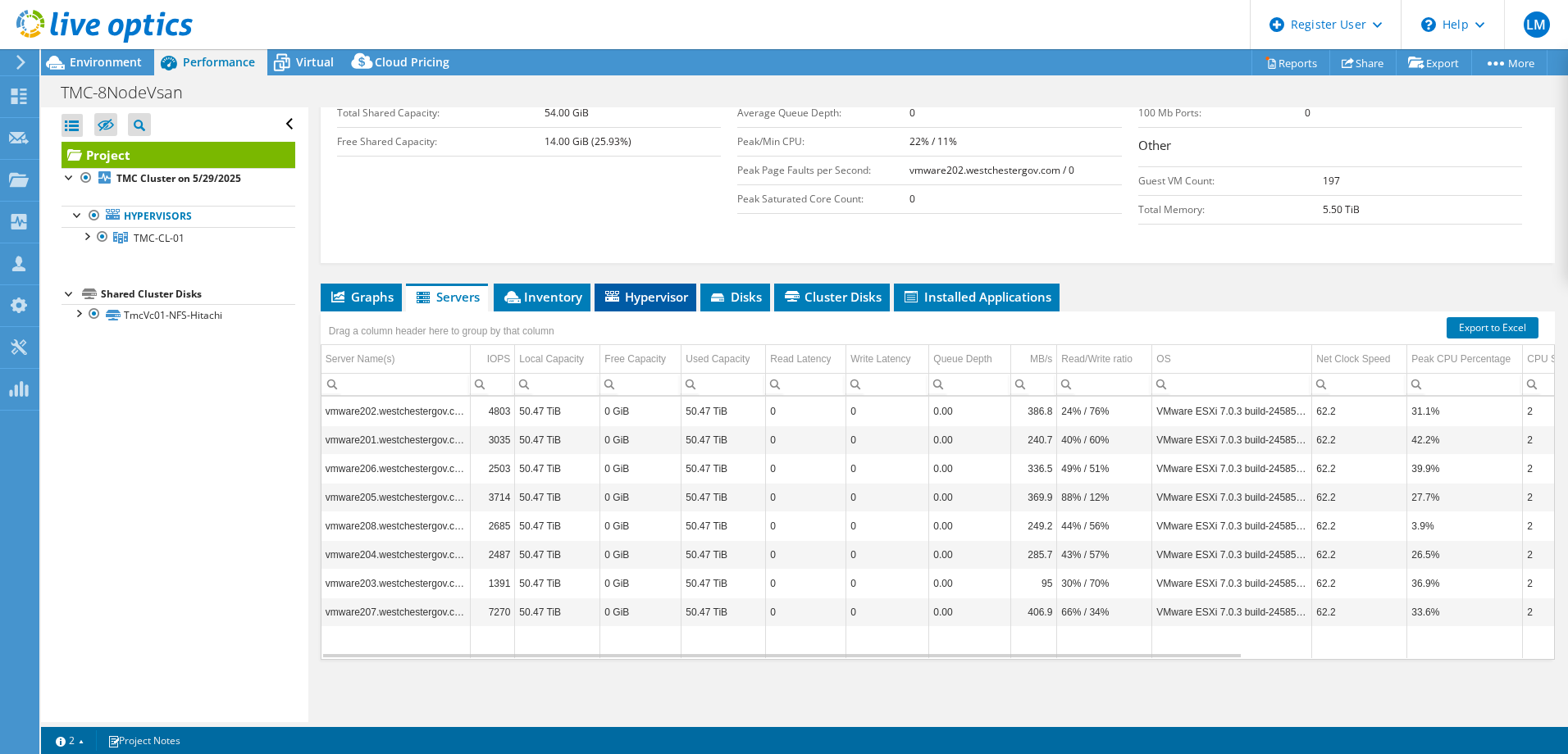click on "Hypervisor" at bounding box center (645, 297) 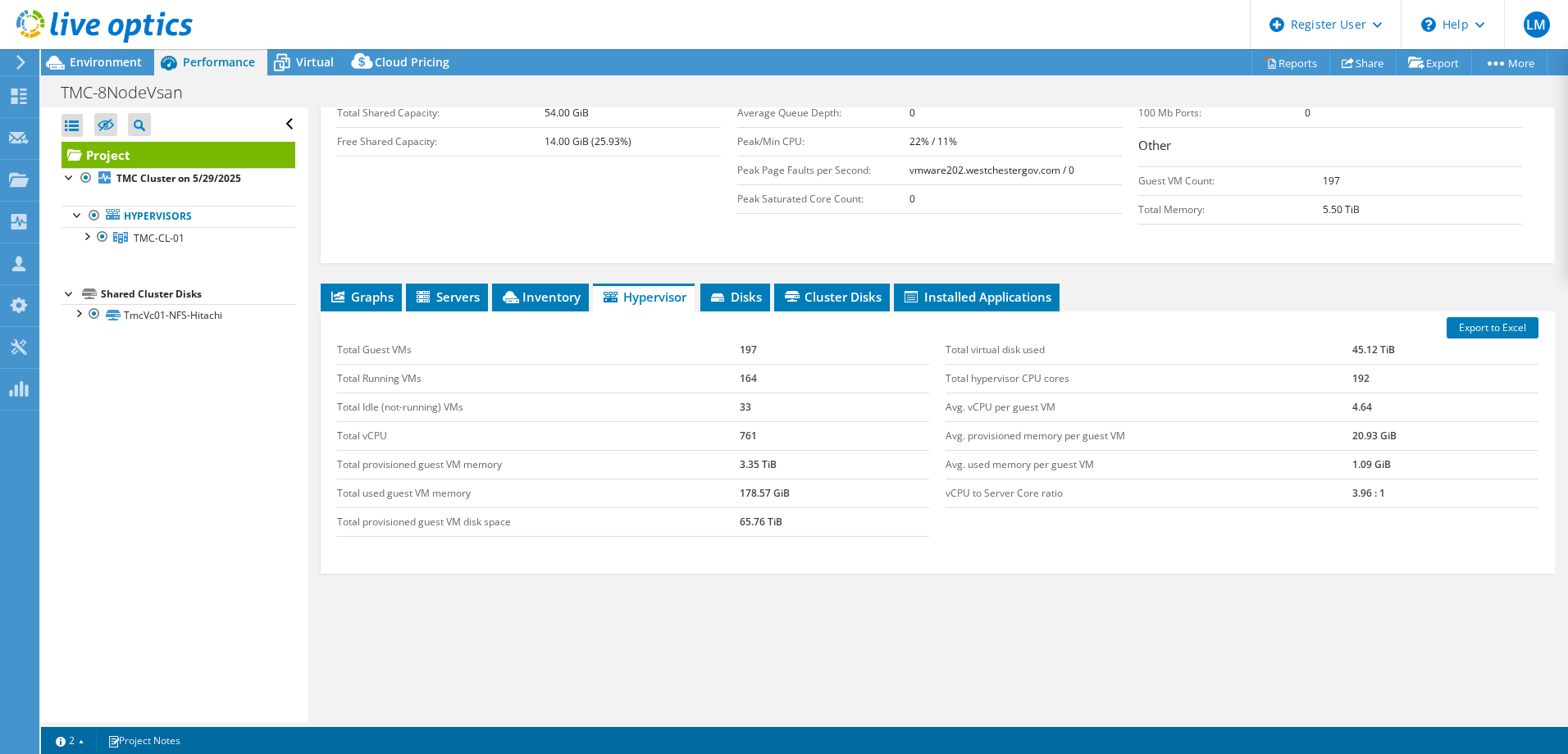 click on "761" at bounding box center (835, 435) 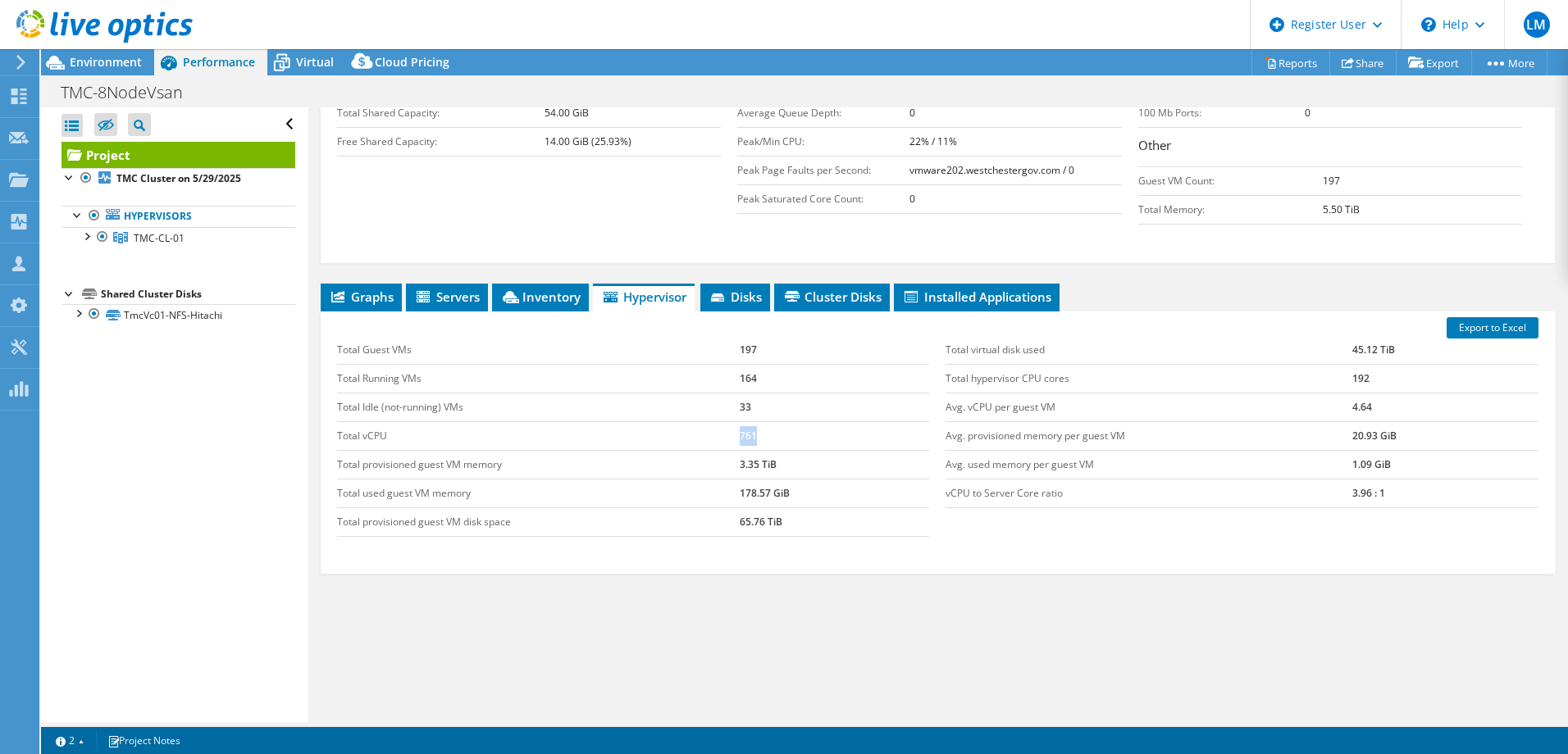 click on "761" at bounding box center [835, 435] 